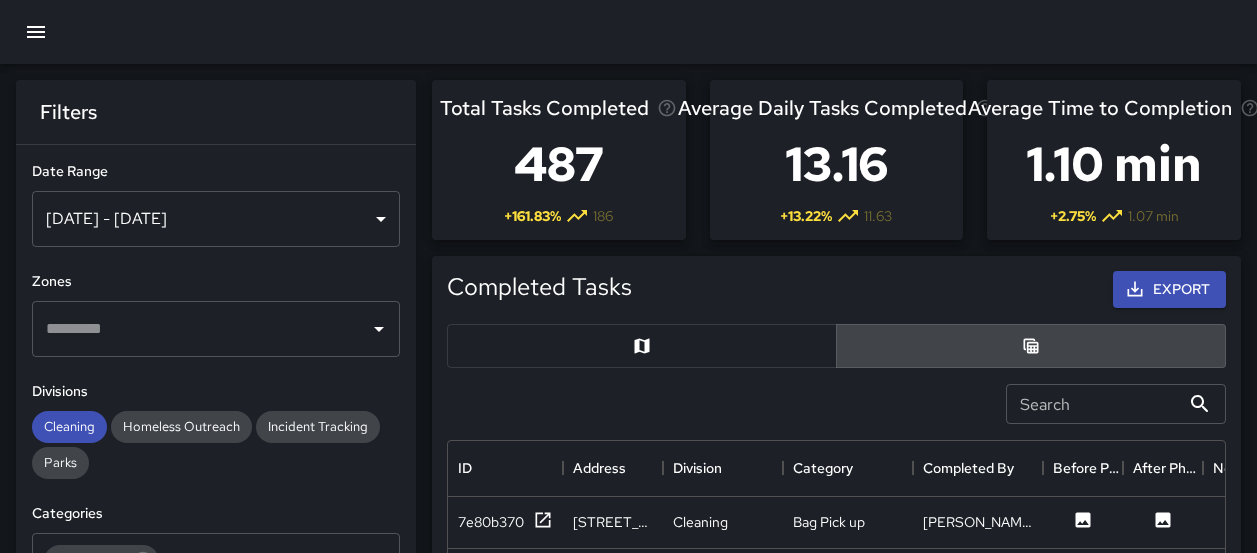 scroll, scrollTop: 853, scrollLeft: 2, axis: both 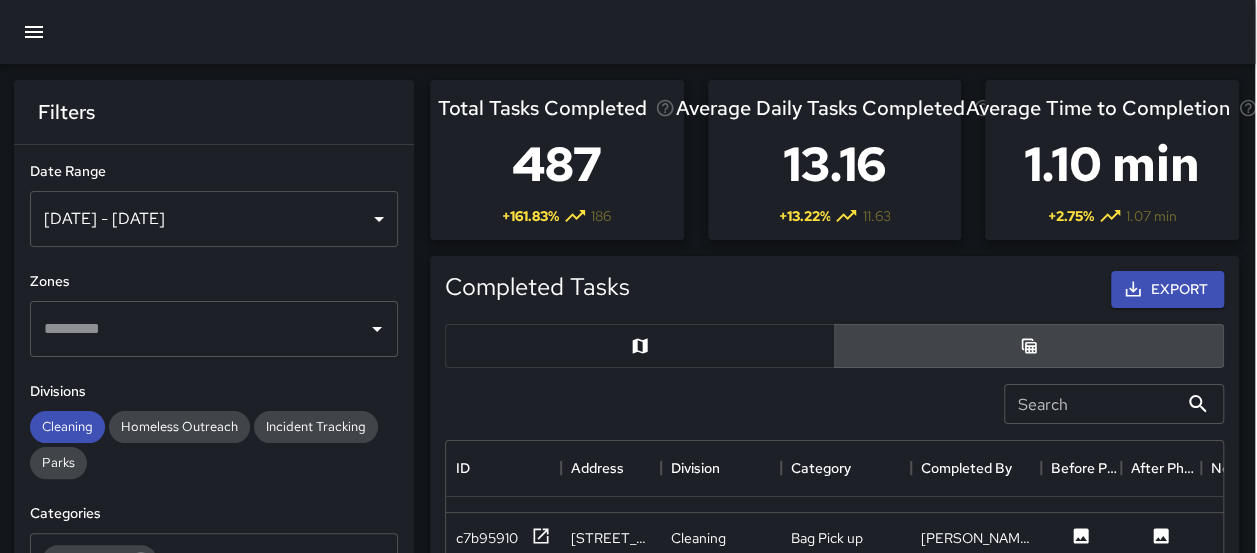 click 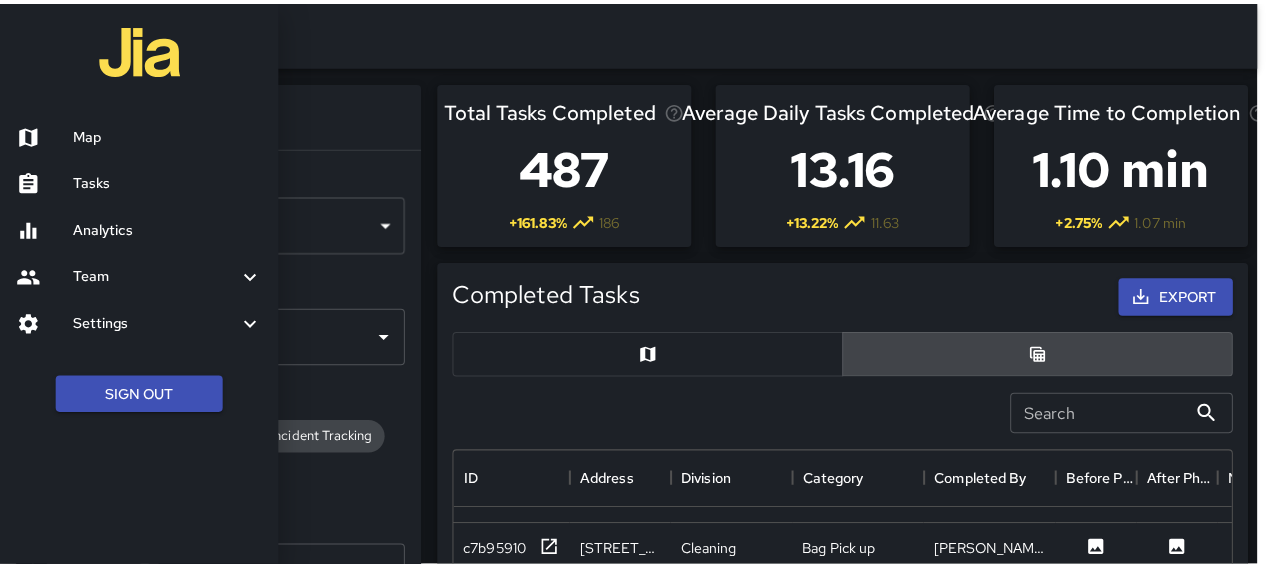 scroll, scrollTop: 0, scrollLeft: 0, axis: both 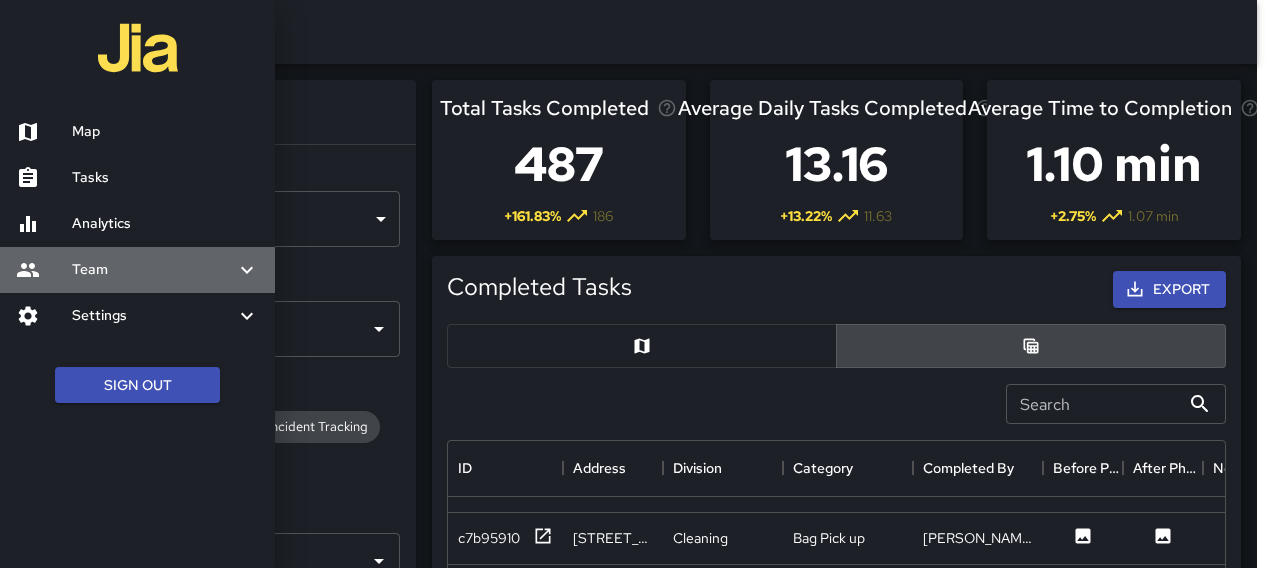 click on "Team" at bounding box center (153, 270) 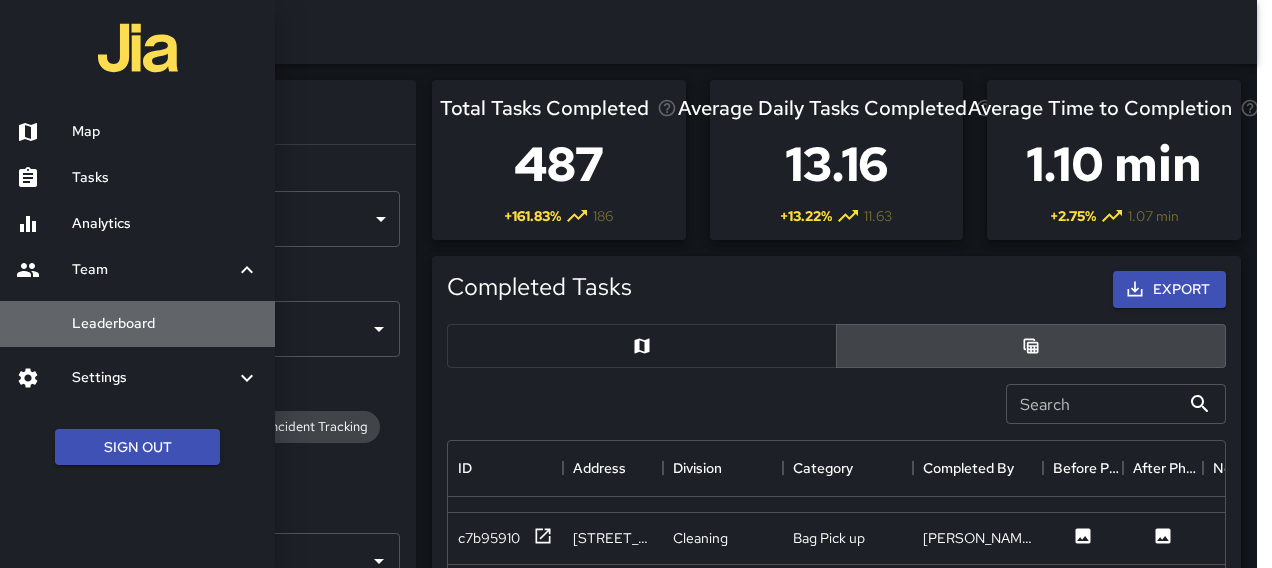 click on "Leaderboard" at bounding box center [165, 324] 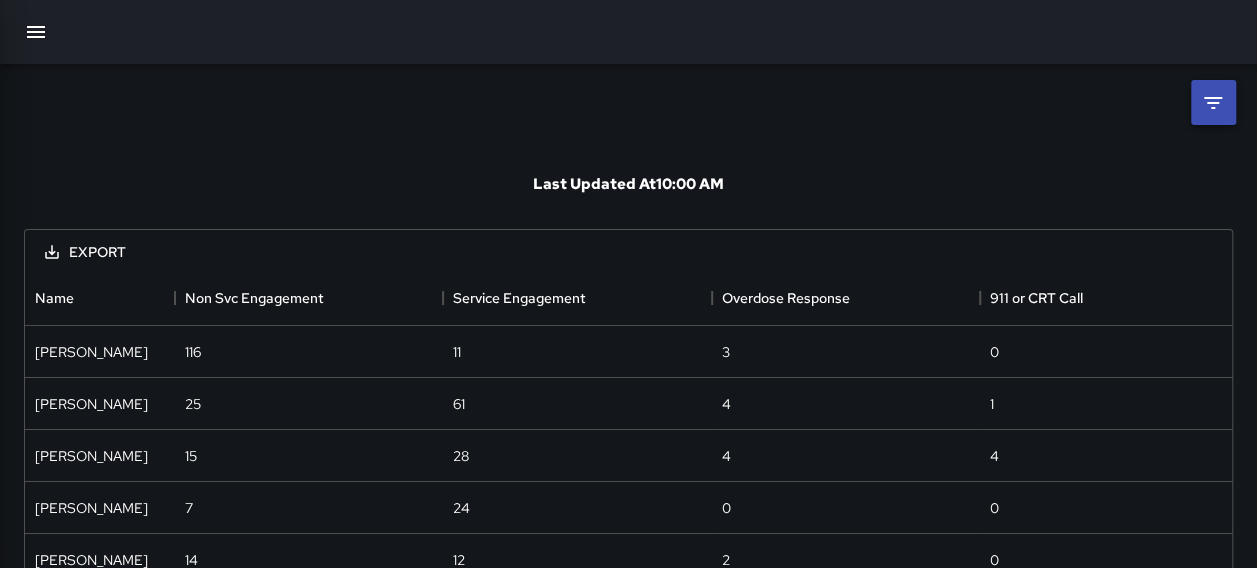 scroll, scrollTop: 16, scrollLeft: 16, axis: both 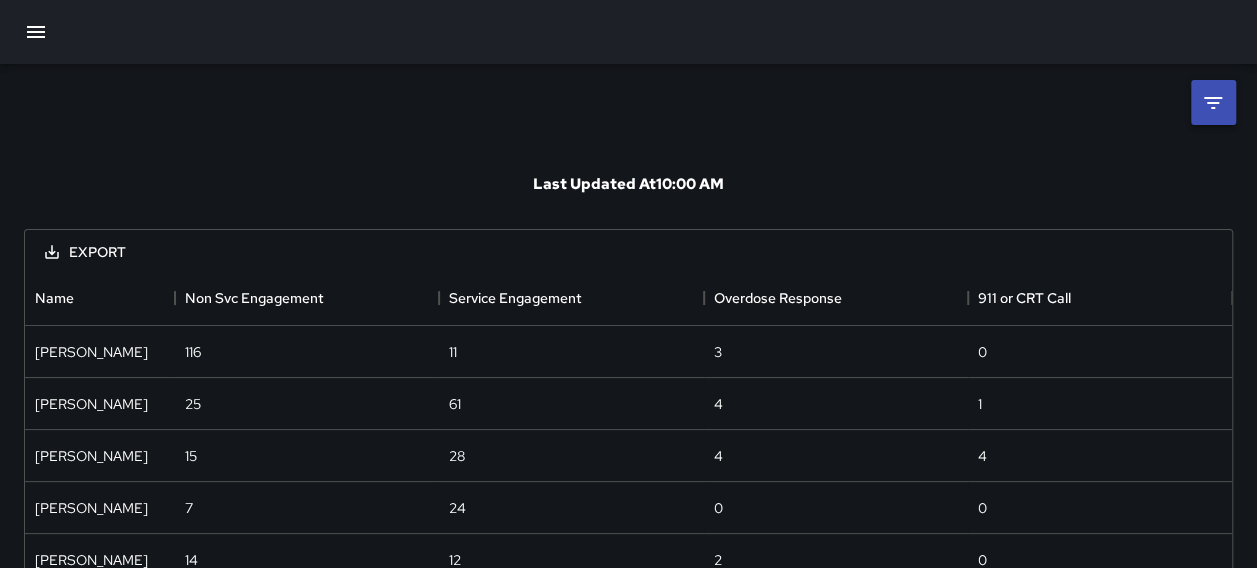 click 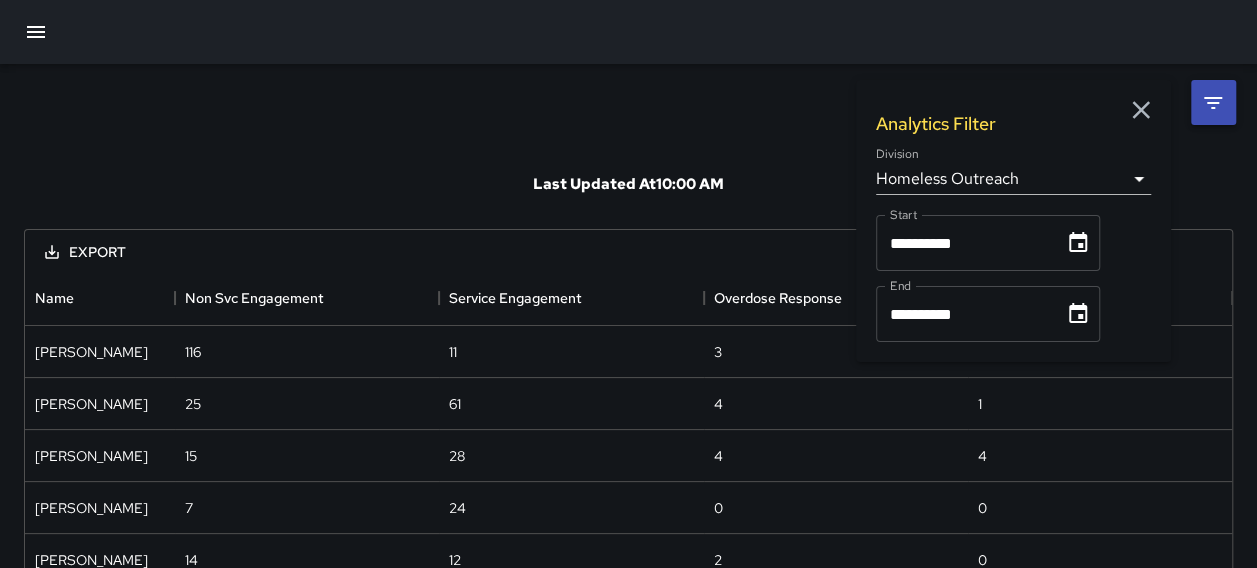 click on "**********" at bounding box center (628, 358) 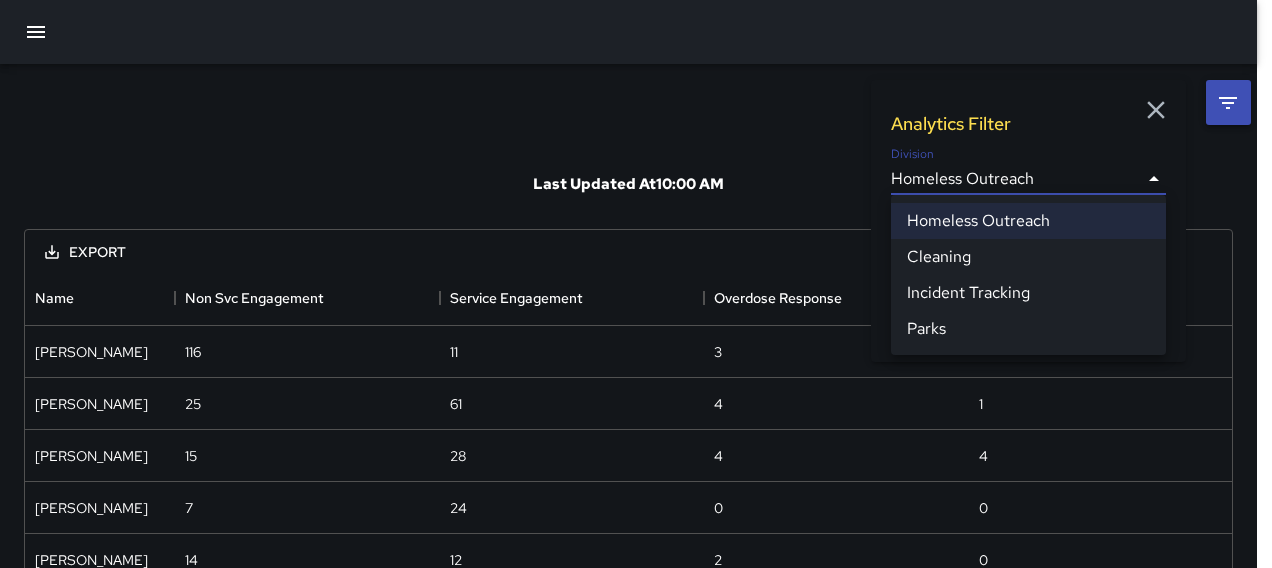 click on "Cleaning" at bounding box center [1028, 257] 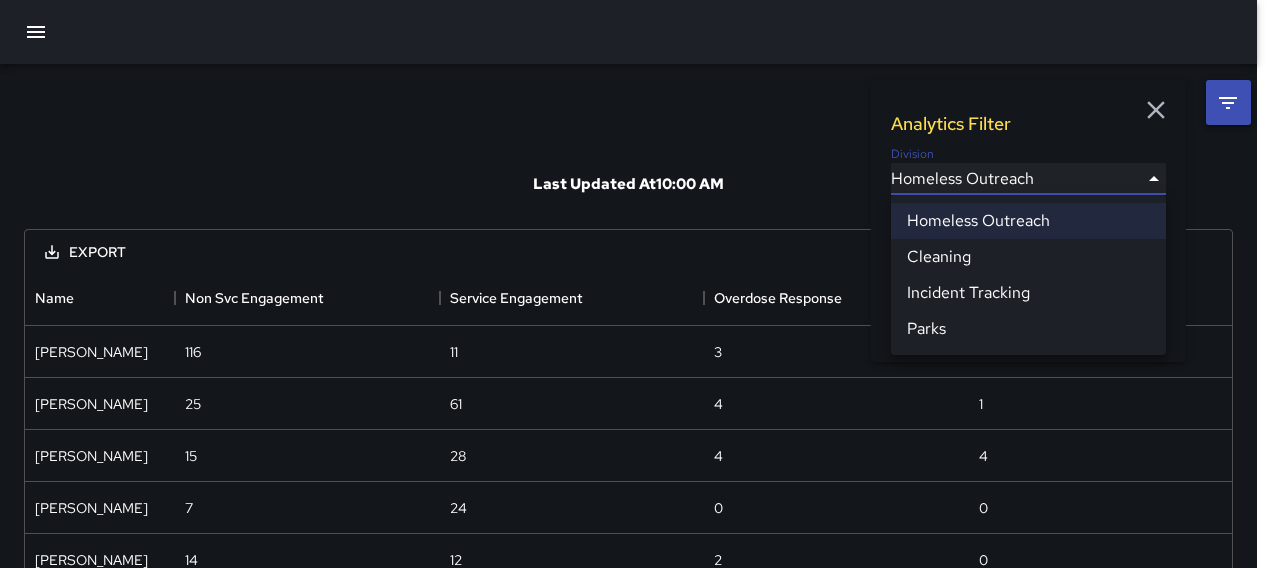 type on "**********" 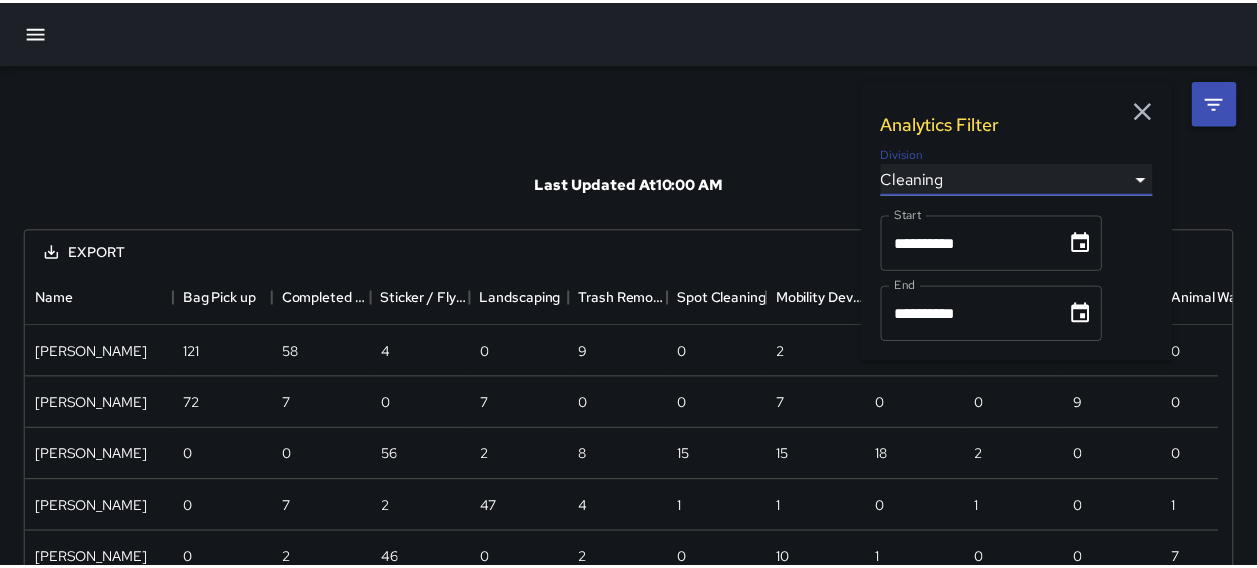 scroll, scrollTop: 16, scrollLeft: 16, axis: both 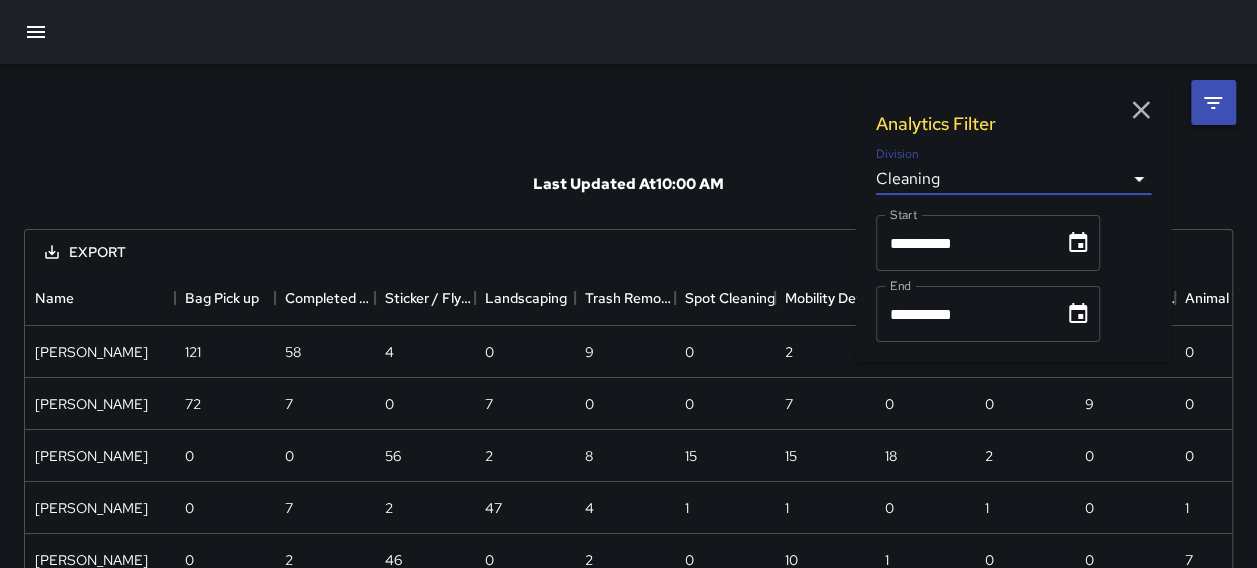 click on "**********" at bounding box center [628, 598] 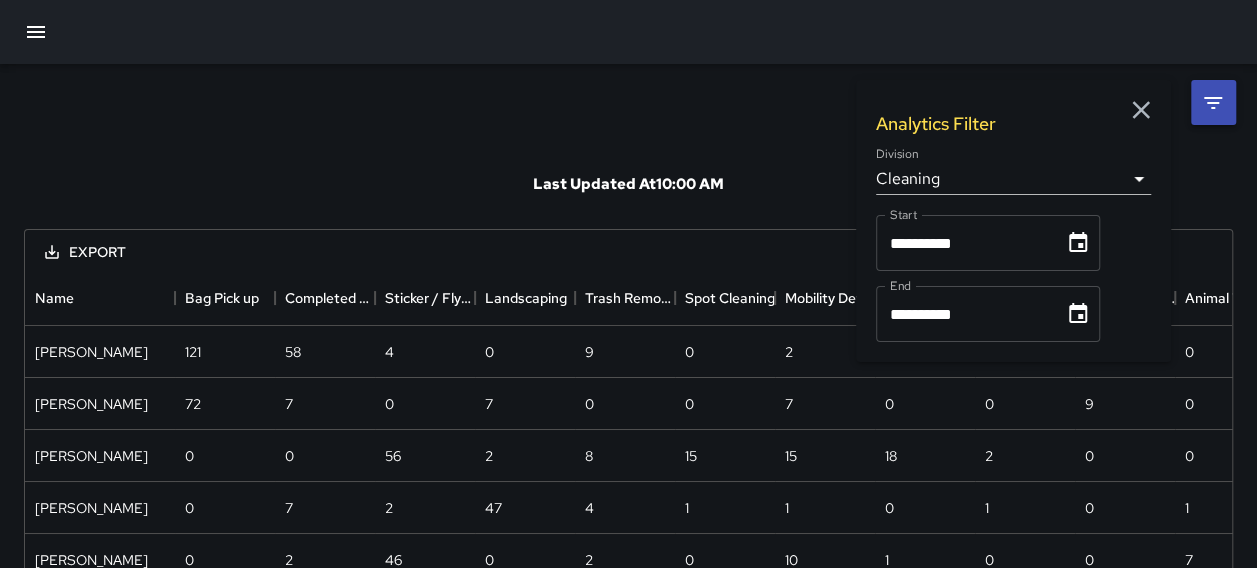 click at bounding box center [36, 32] 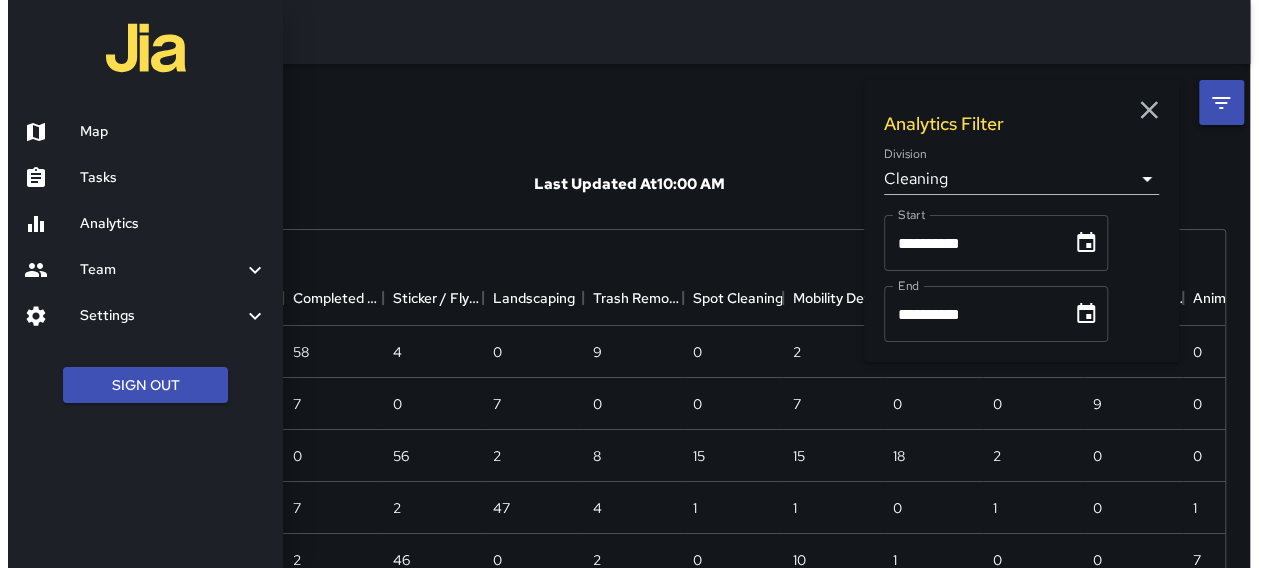 scroll, scrollTop: 16, scrollLeft: 16, axis: both 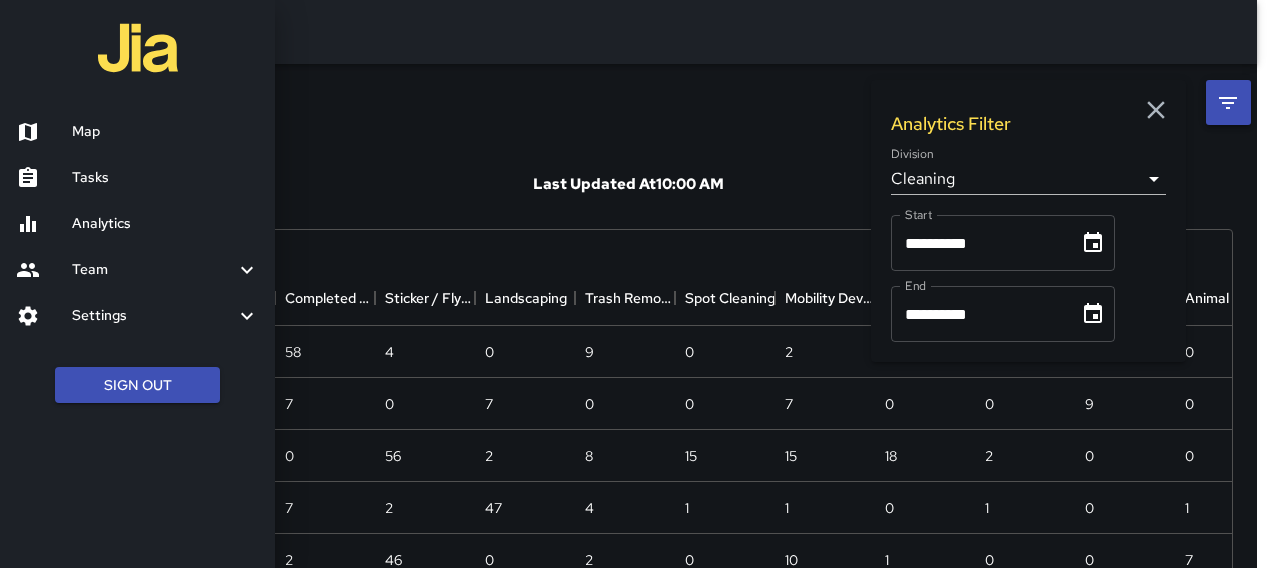 click on "Tasks" at bounding box center (137, 178) 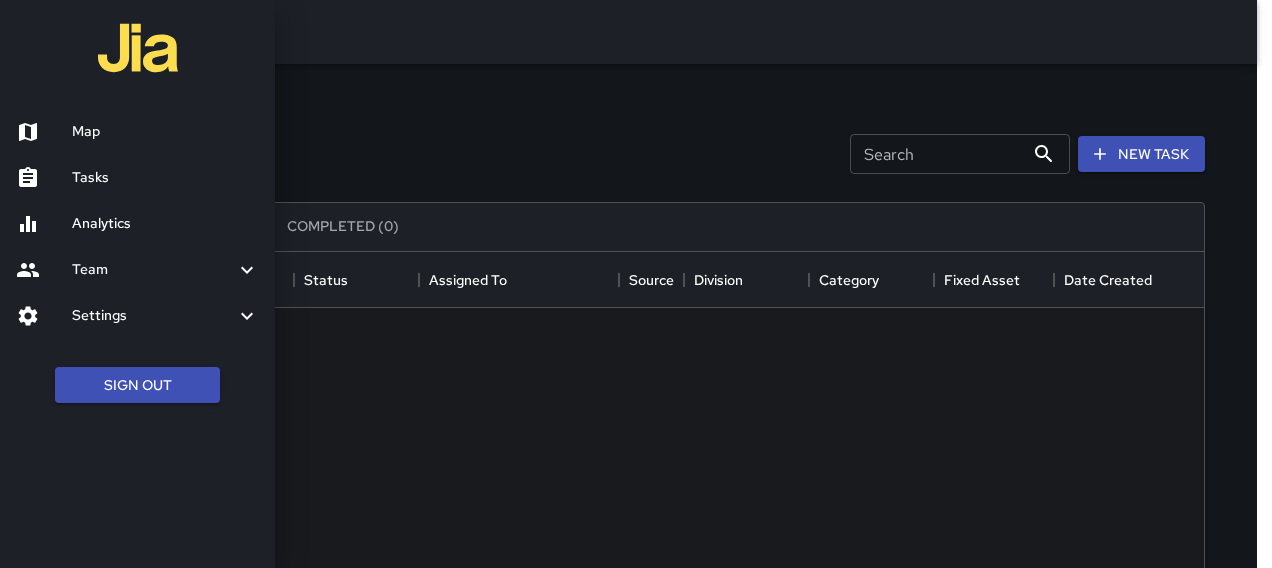 scroll, scrollTop: 16, scrollLeft: 16, axis: both 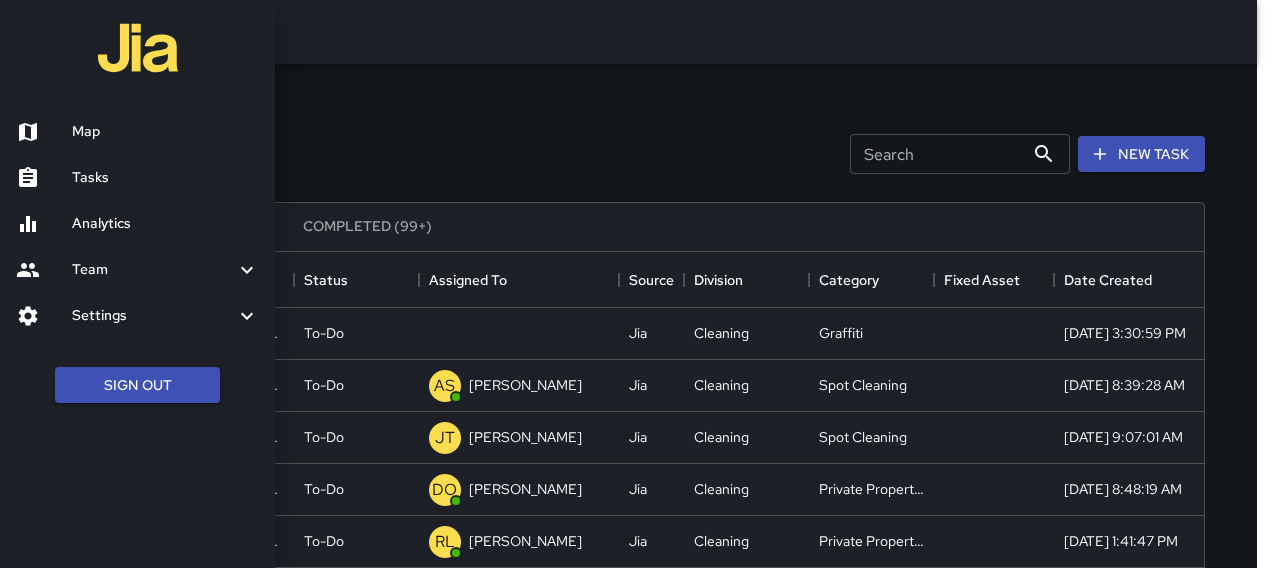 click at bounding box center [636, 284] 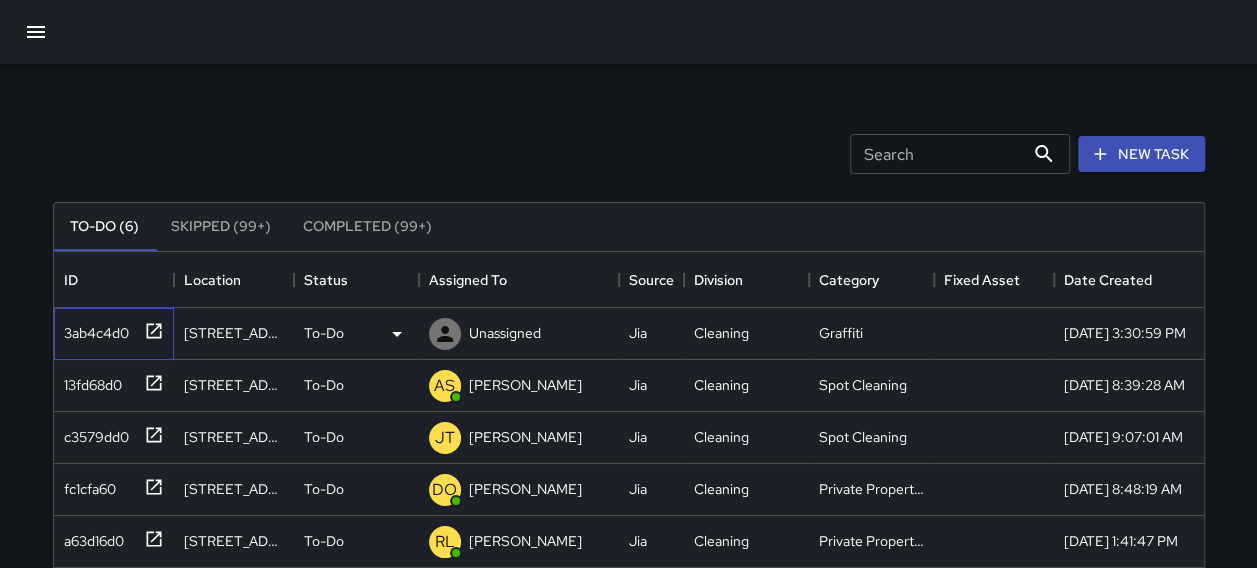 click 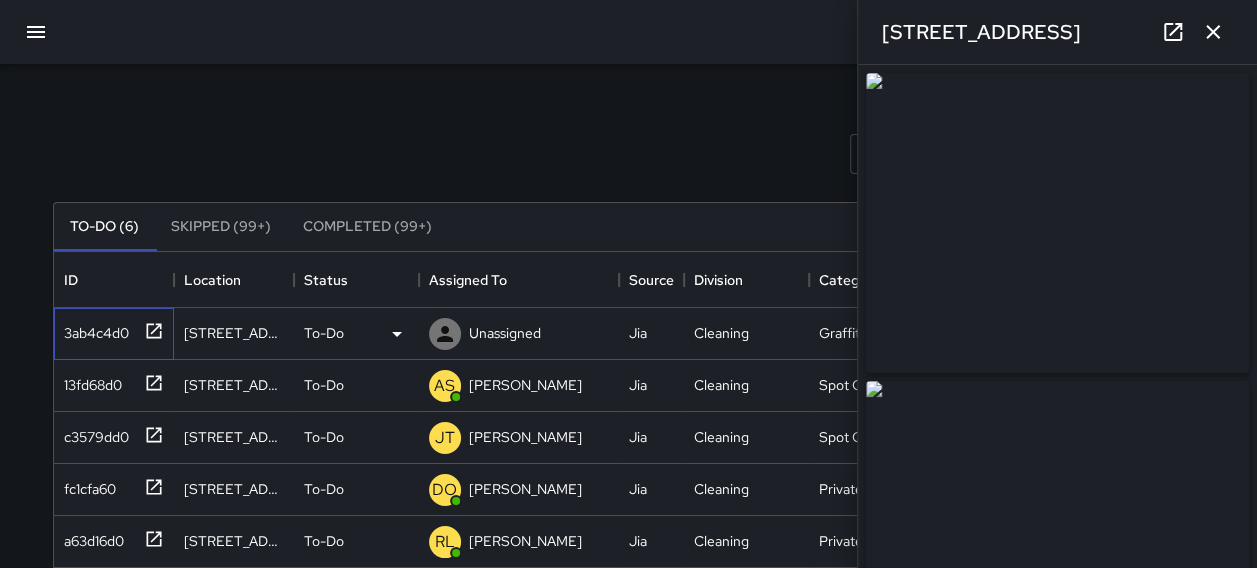 type on "**********" 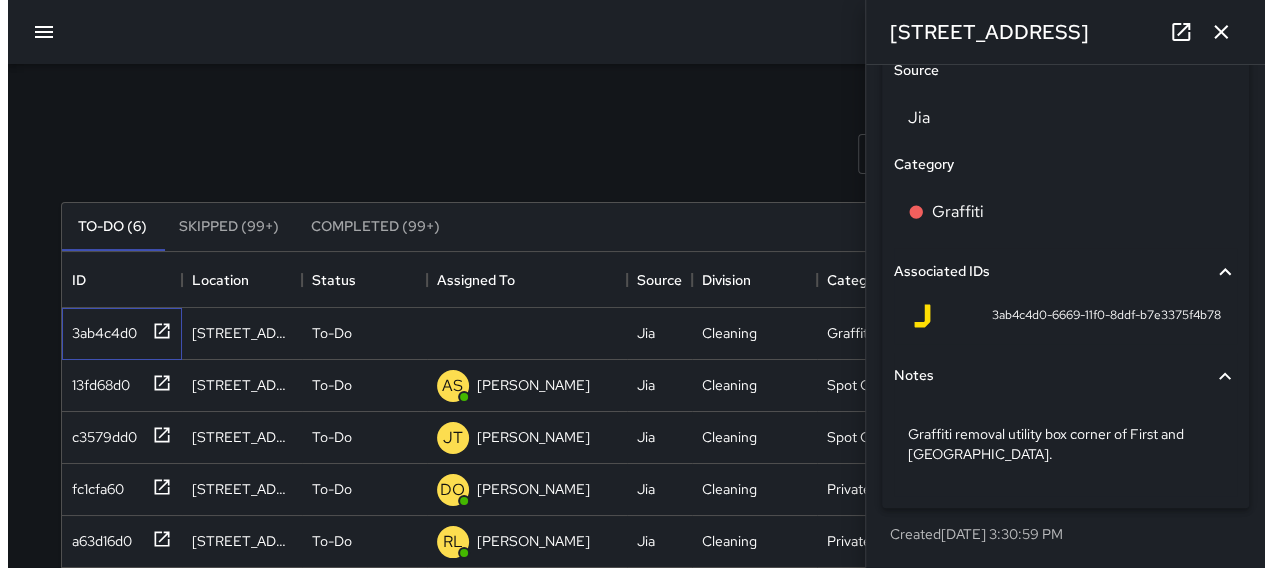 scroll, scrollTop: 1243, scrollLeft: 0, axis: vertical 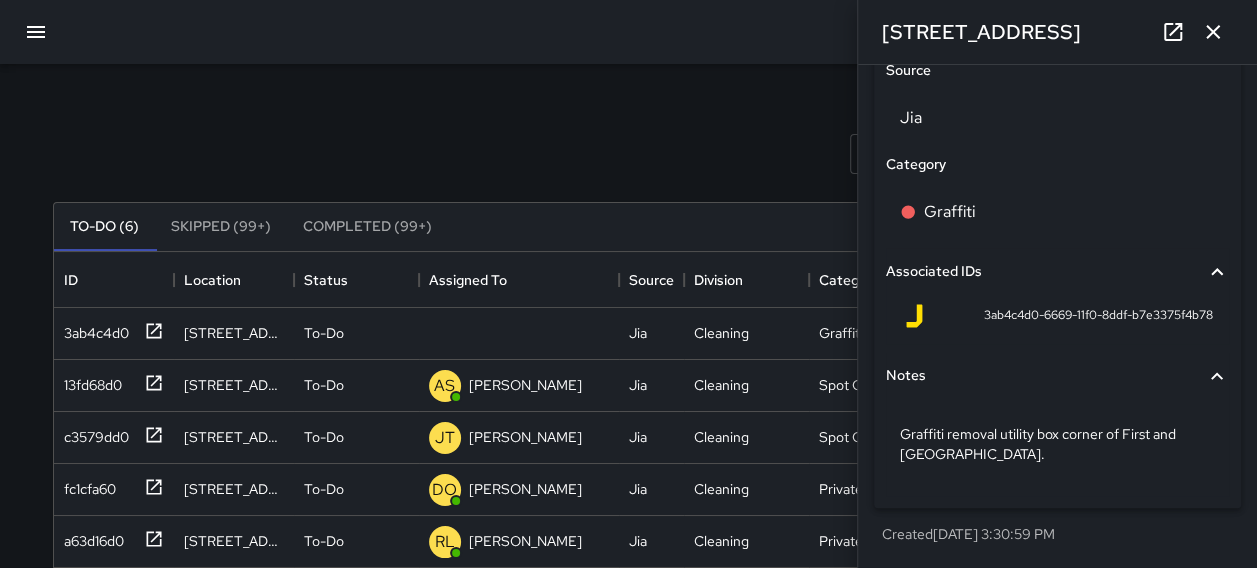 click on "**********" at bounding box center (629, 622) 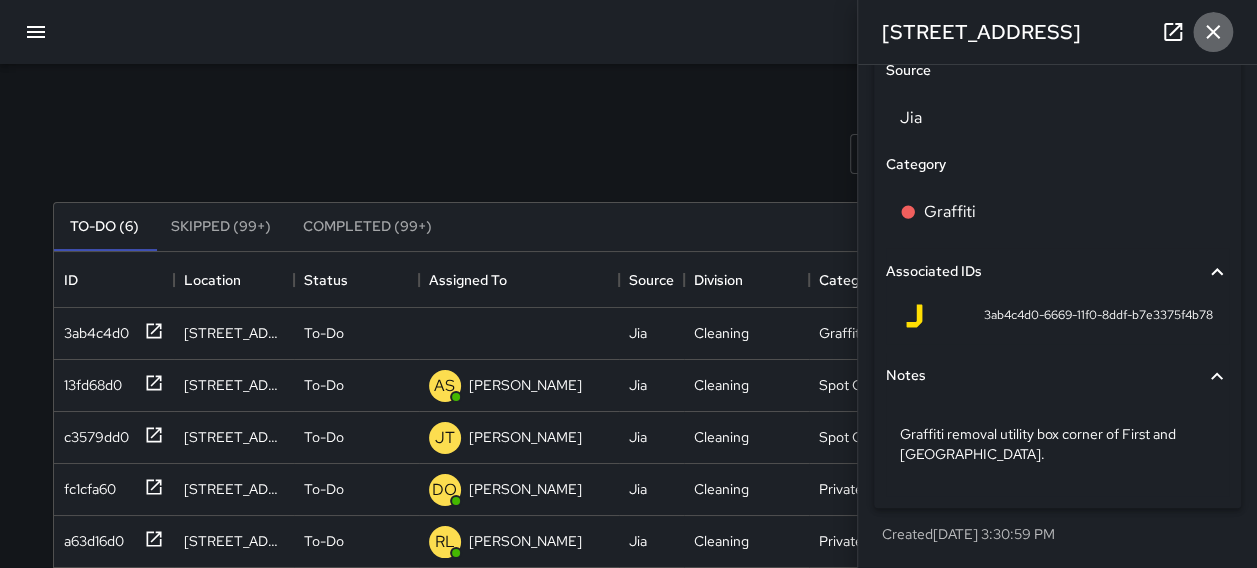 click 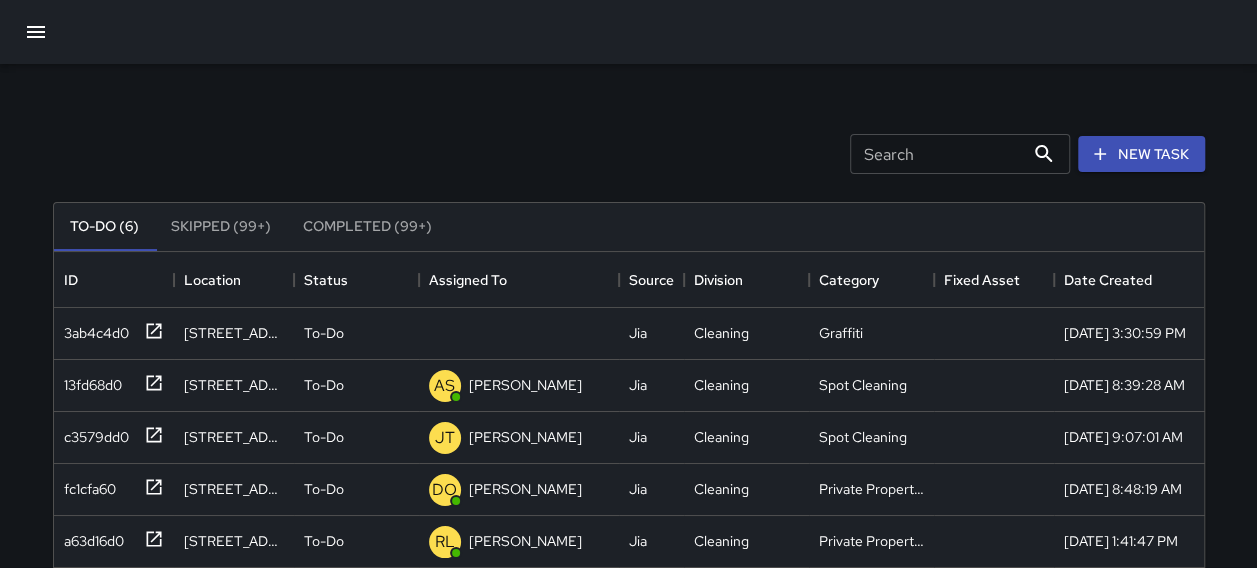 click 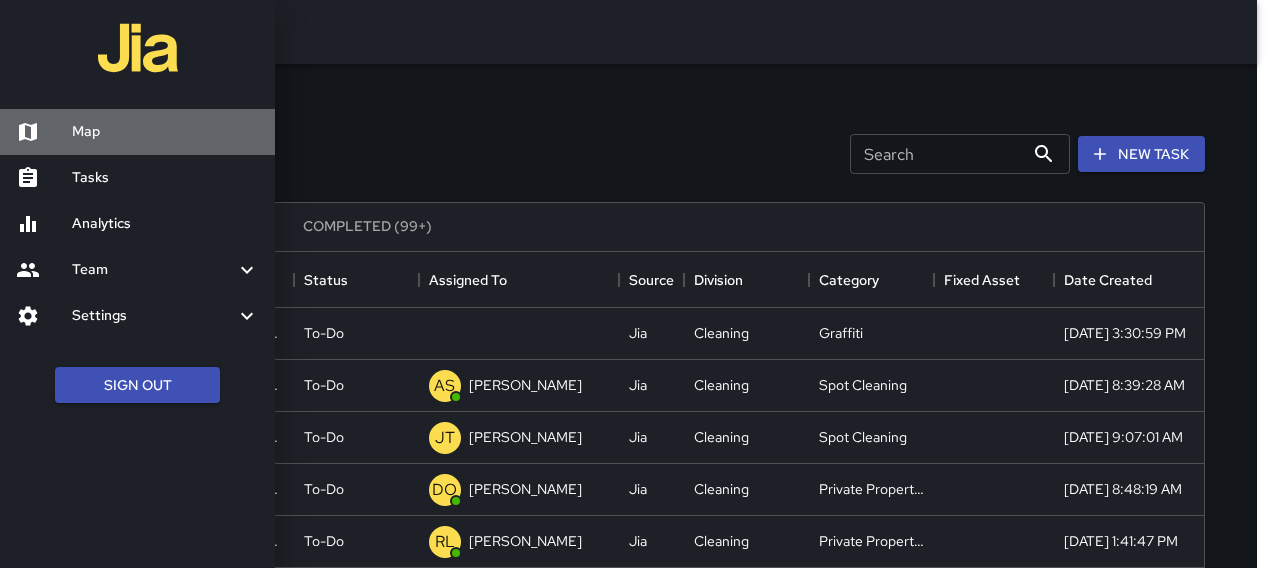 click on "Map" at bounding box center [165, 132] 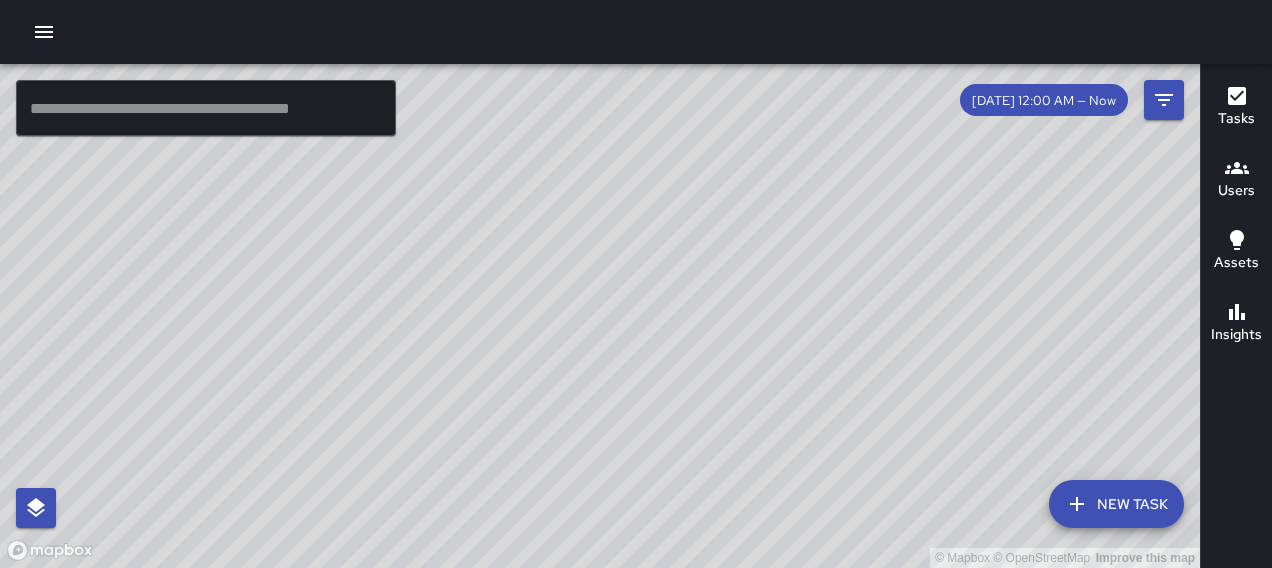 click on "Tasks" at bounding box center [1236, 108] 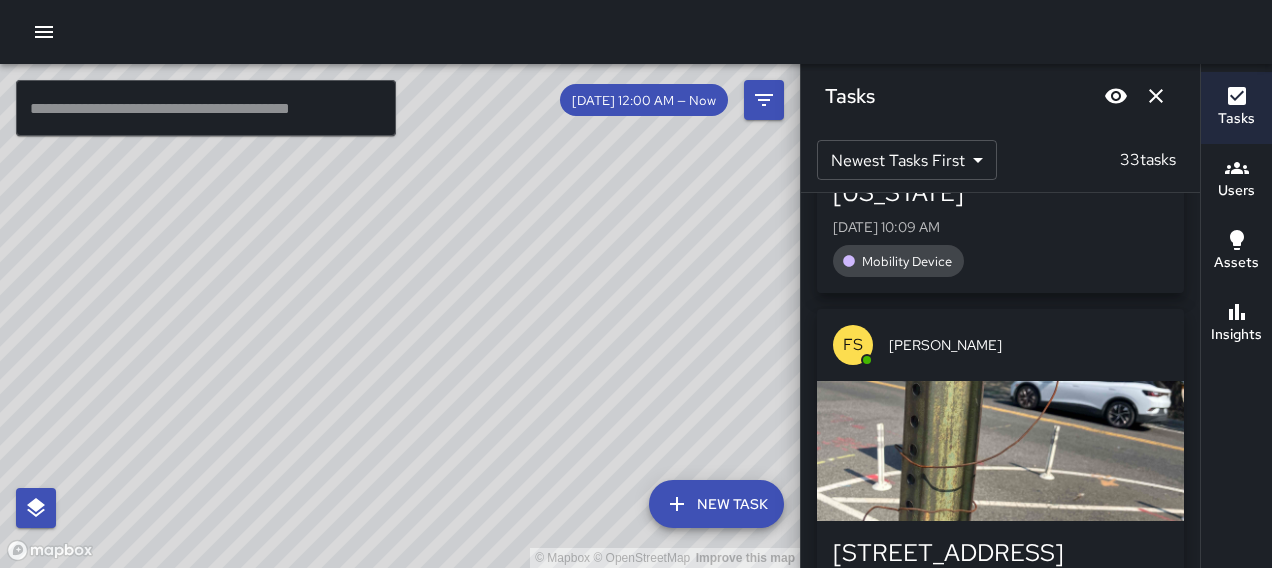scroll, scrollTop: 4200, scrollLeft: 0, axis: vertical 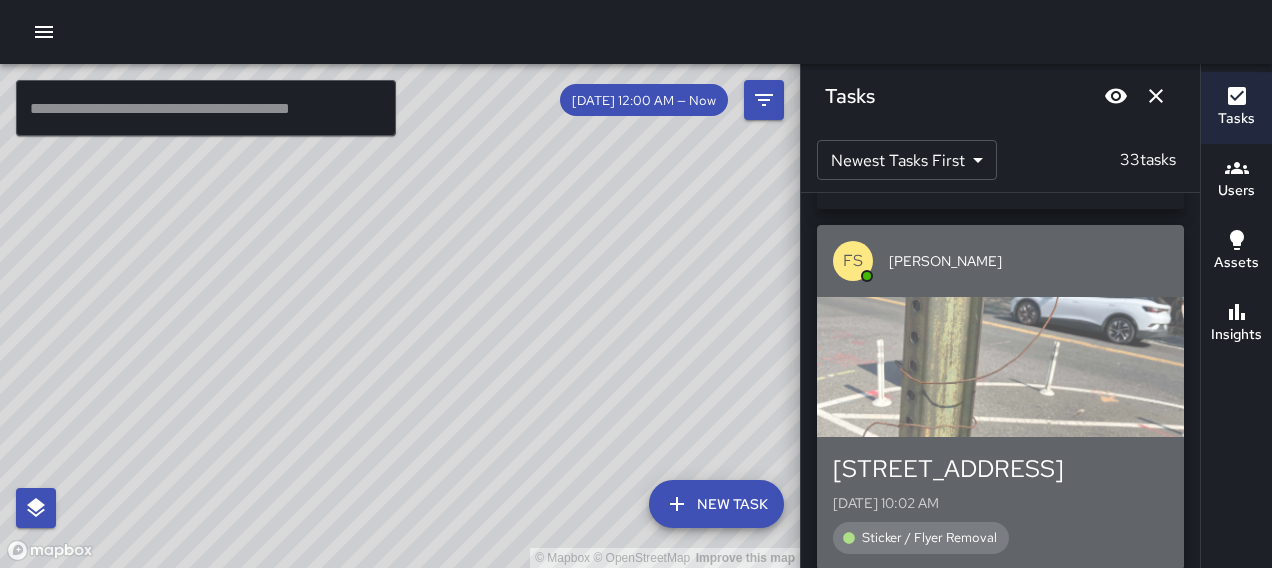 click at bounding box center (1000, 367) 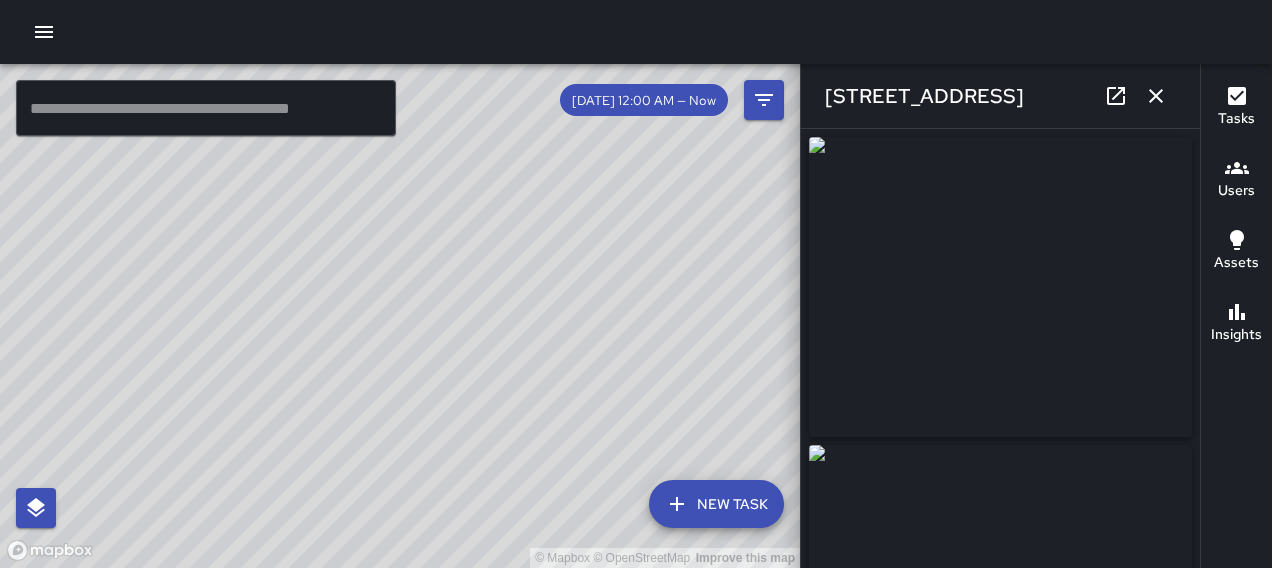 type on "**********" 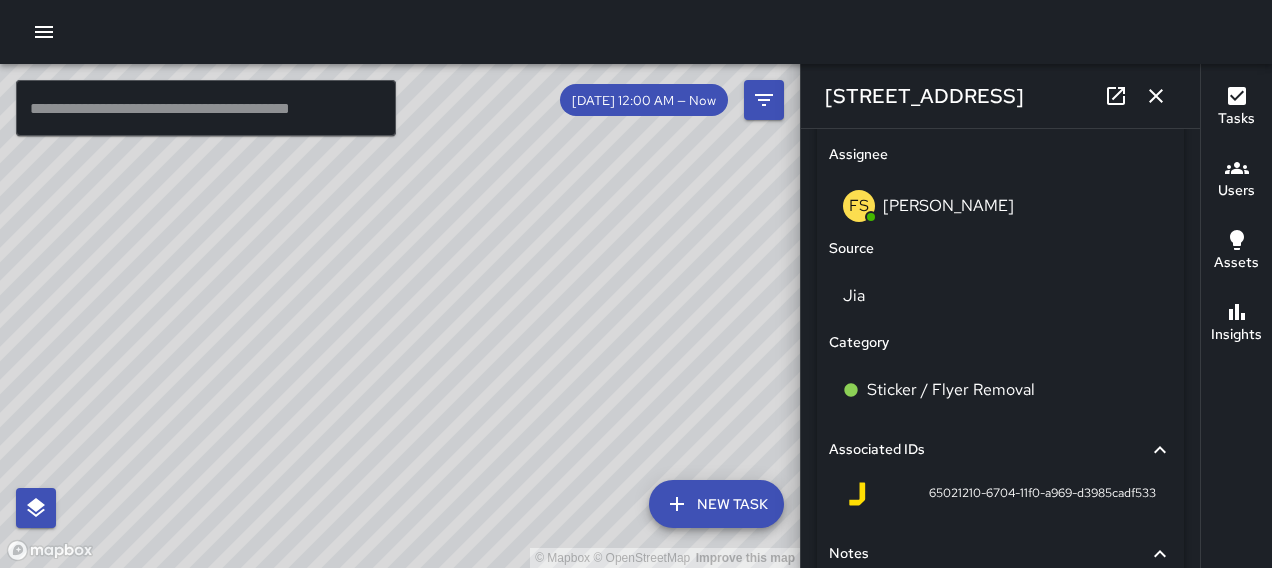 scroll, scrollTop: 1116, scrollLeft: 0, axis: vertical 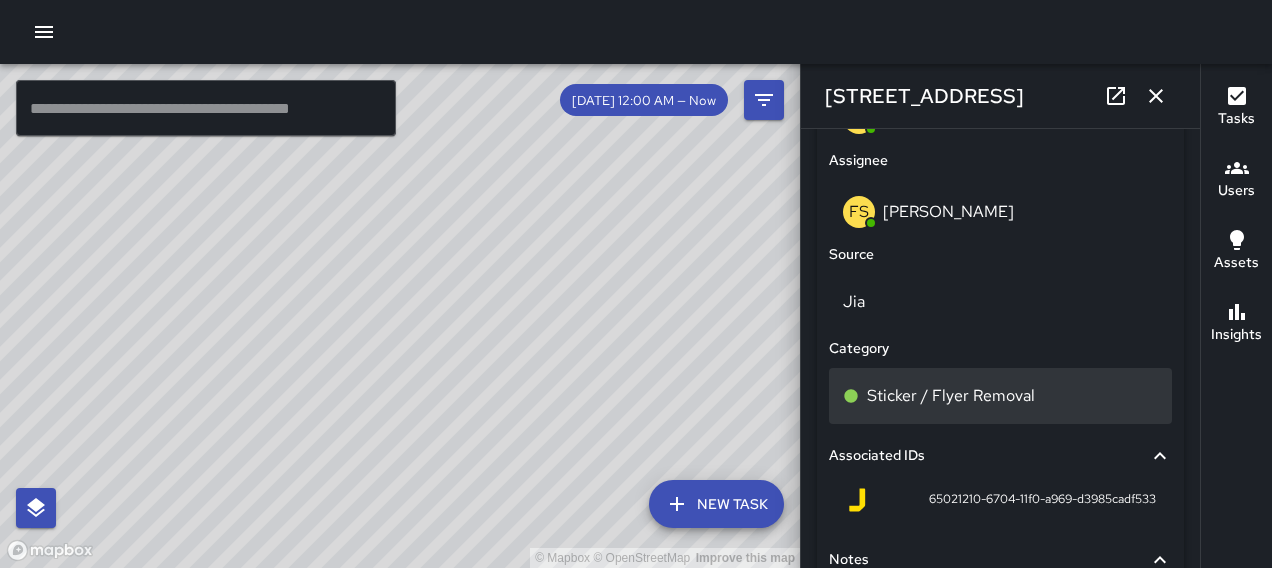 click on "Sticker / Flyer Removal" at bounding box center (1000, 396) 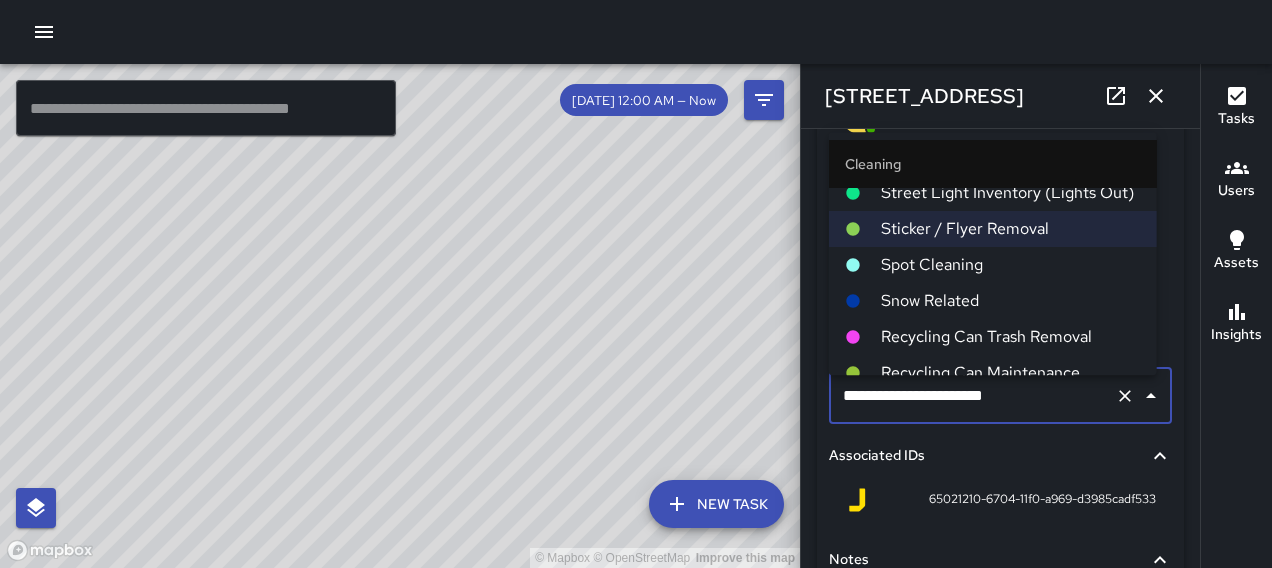 scroll, scrollTop: 100, scrollLeft: 0, axis: vertical 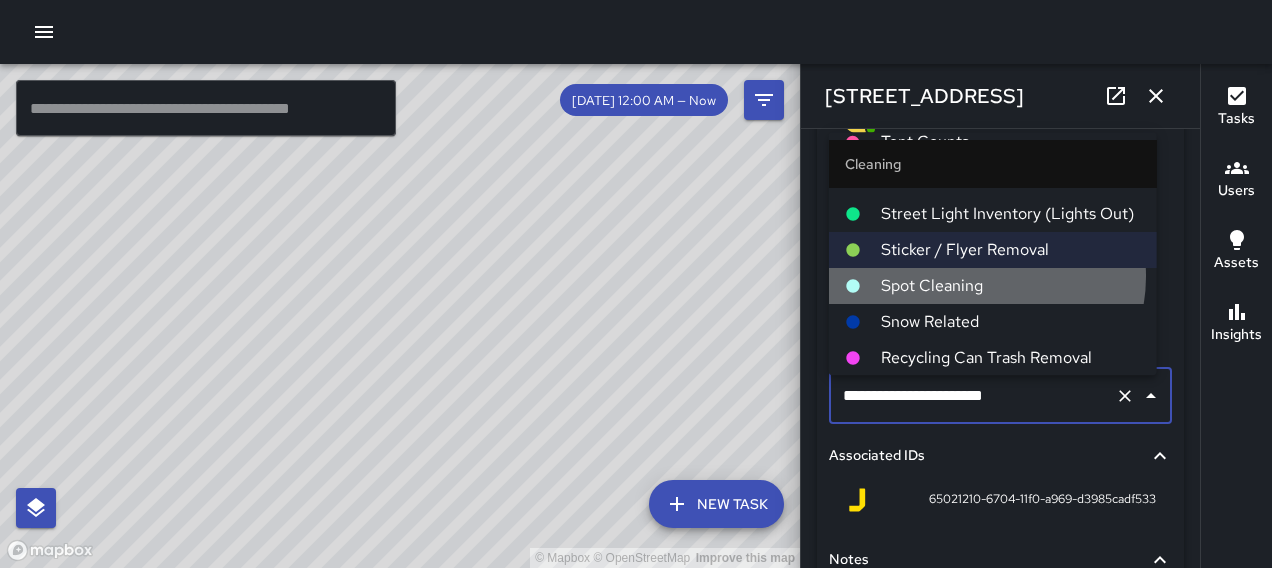 click on "Spot Cleaning" at bounding box center (1011, 286) 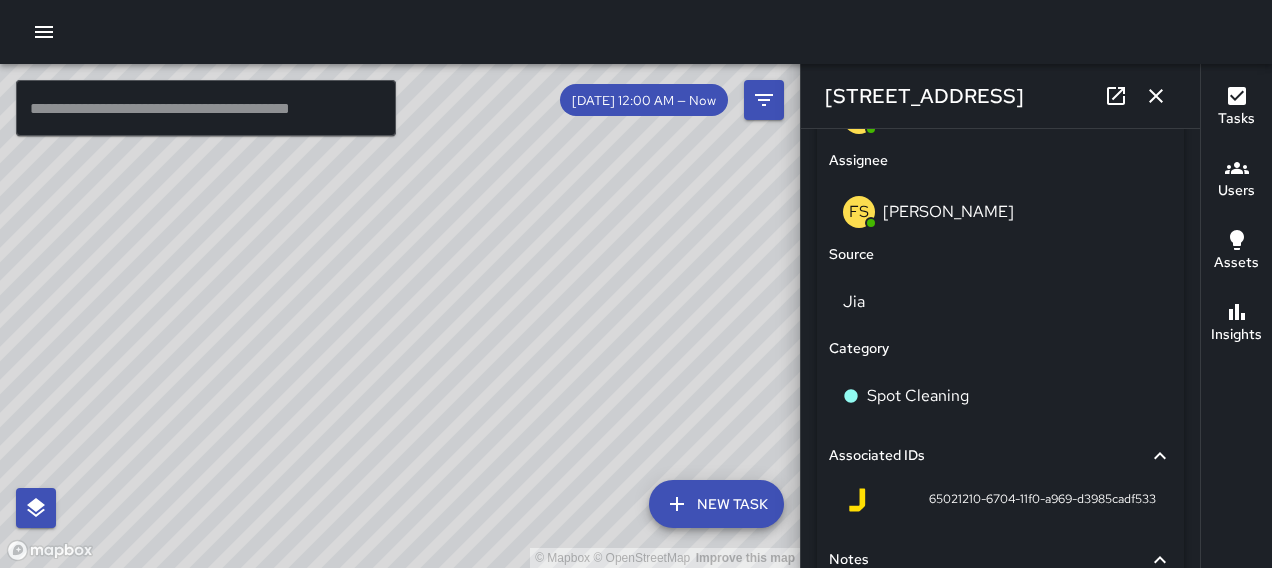 click 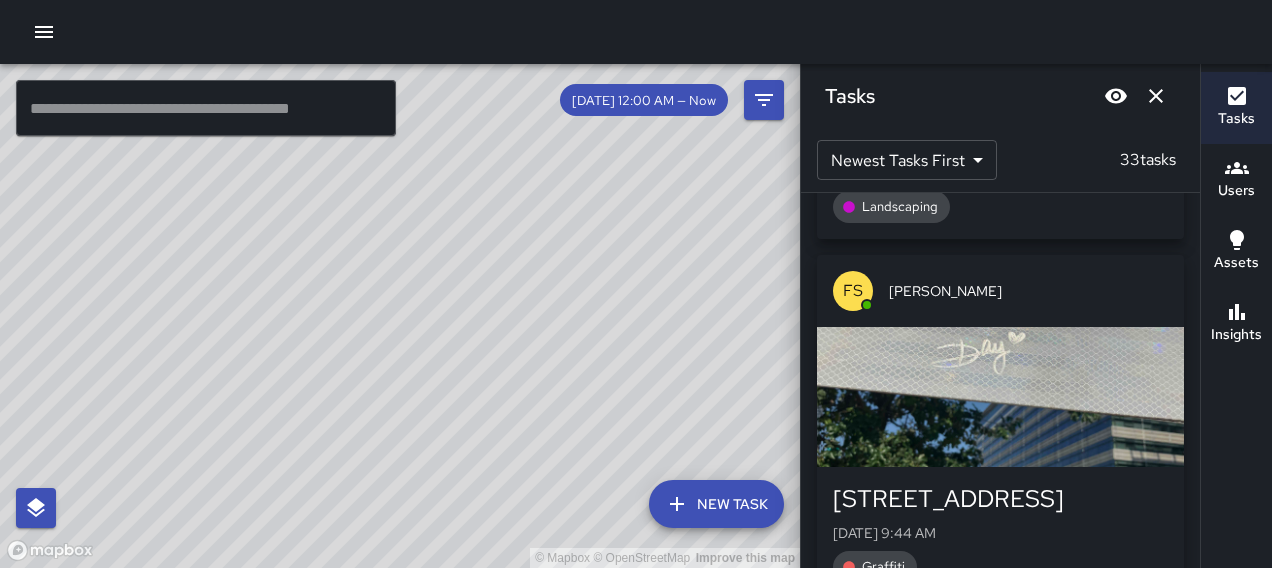 scroll, scrollTop: 6400, scrollLeft: 0, axis: vertical 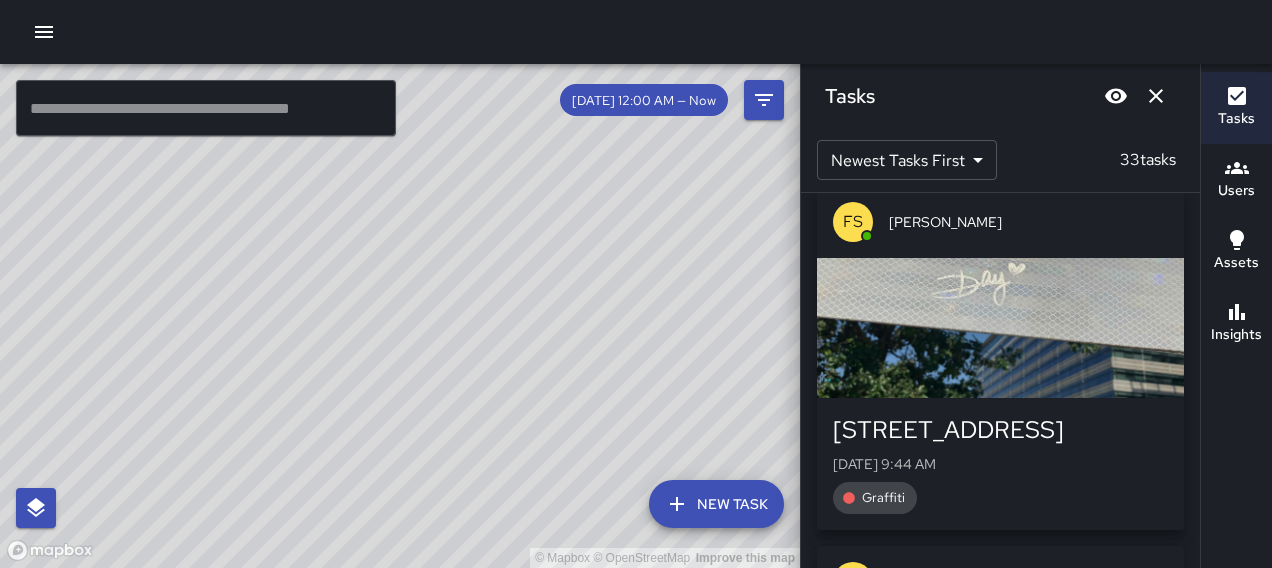 click at bounding box center (1000, 328) 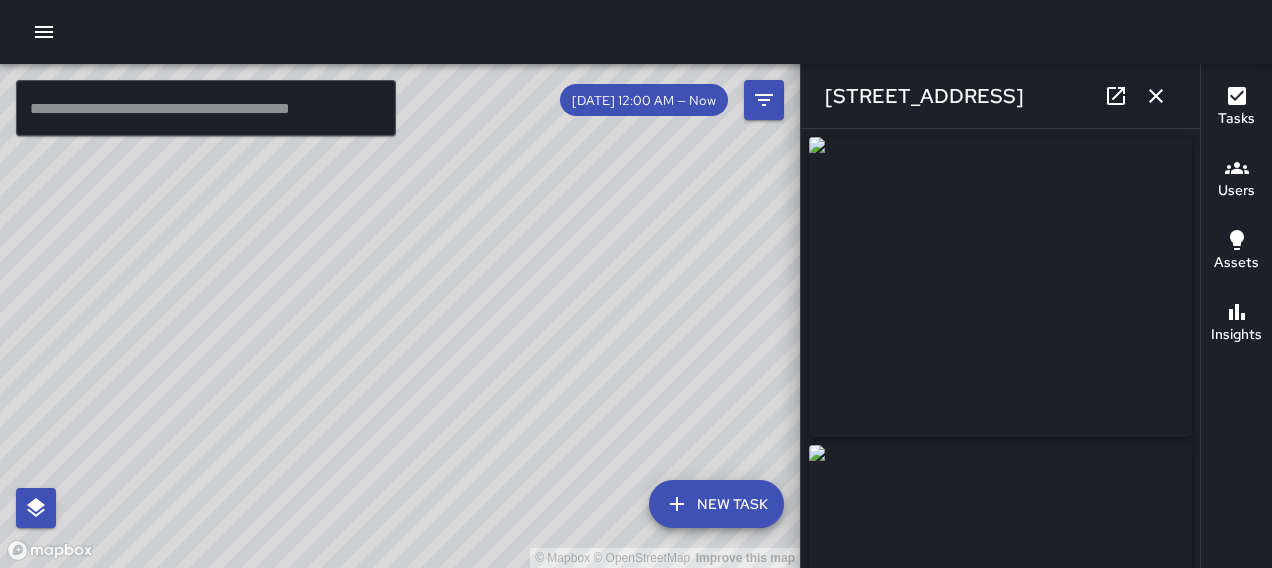 type on "**********" 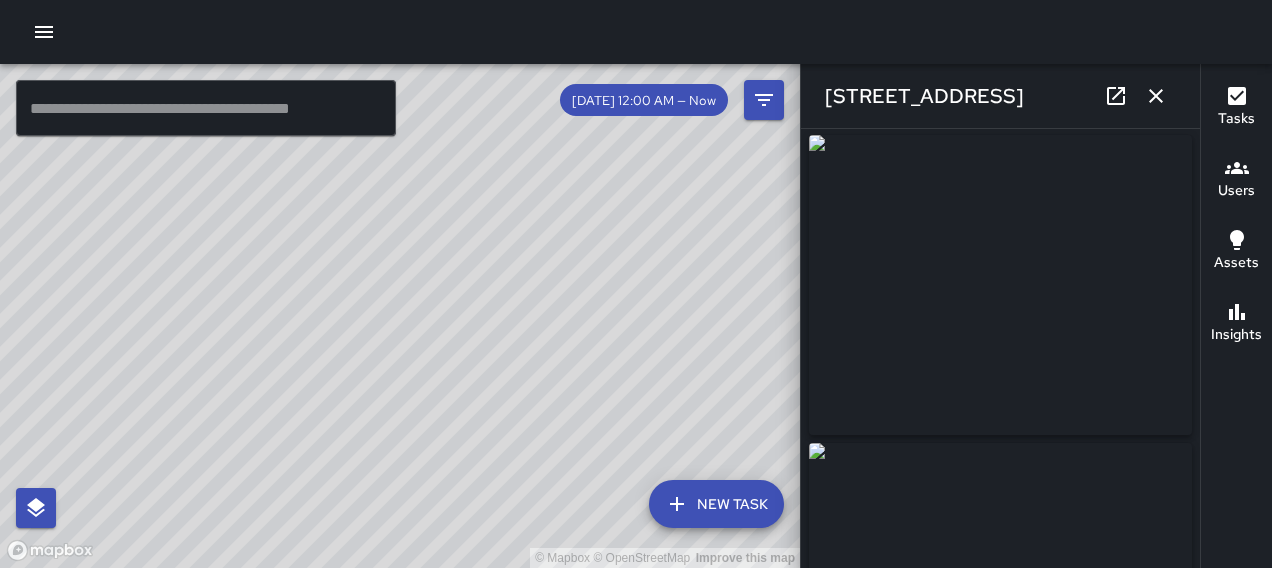 scroll, scrollTop: 0, scrollLeft: 0, axis: both 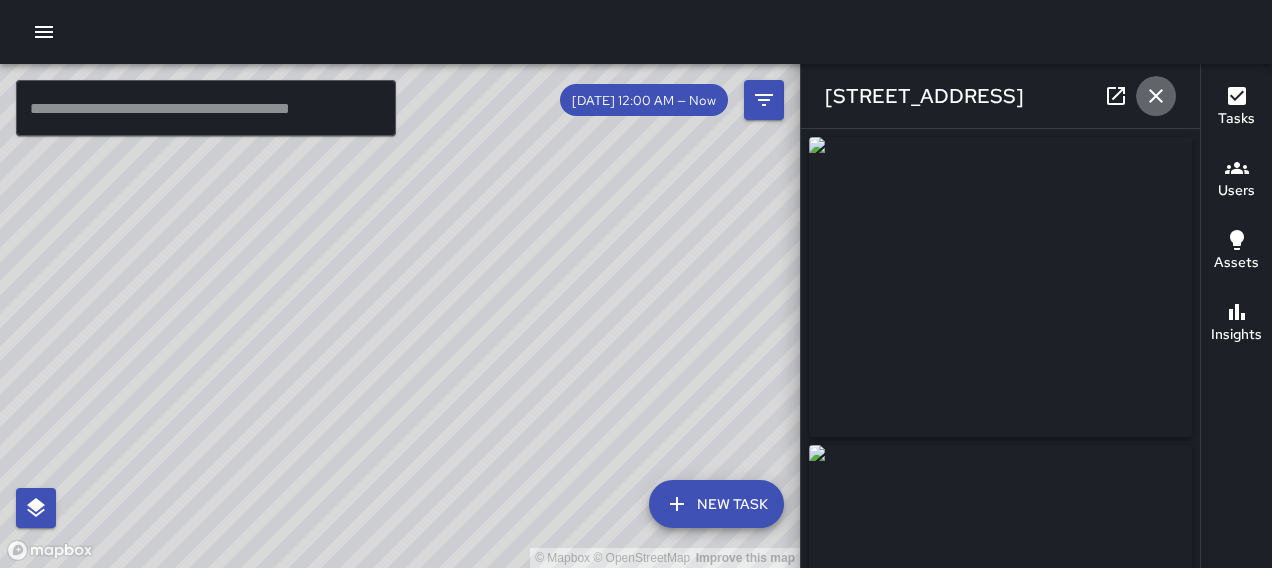 click 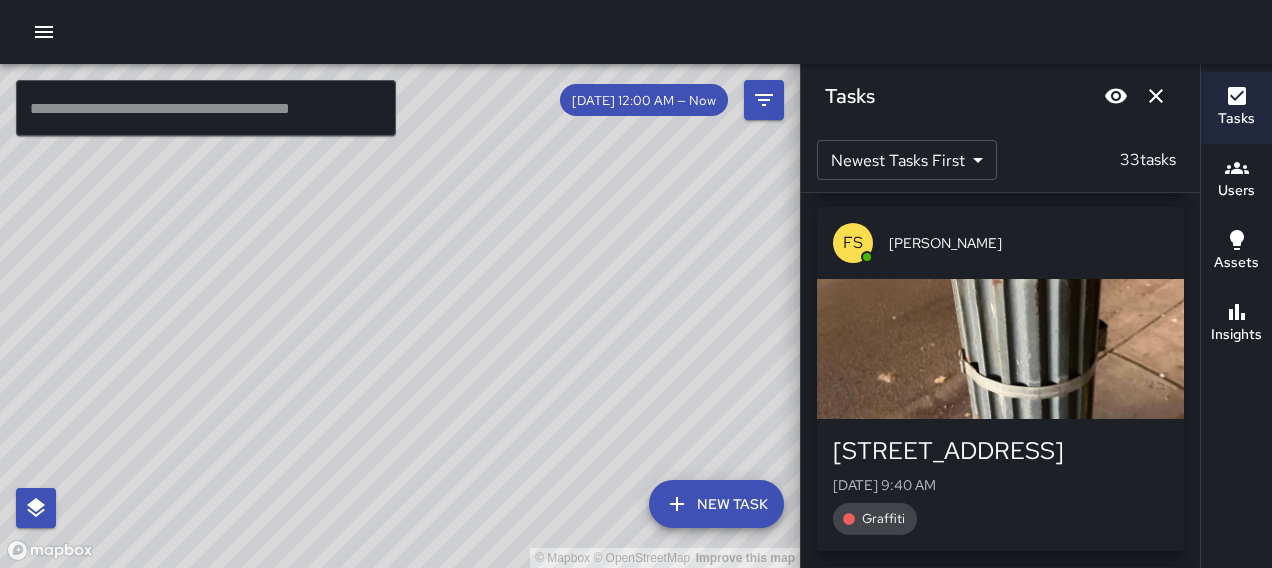 scroll, scrollTop: 7100, scrollLeft: 0, axis: vertical 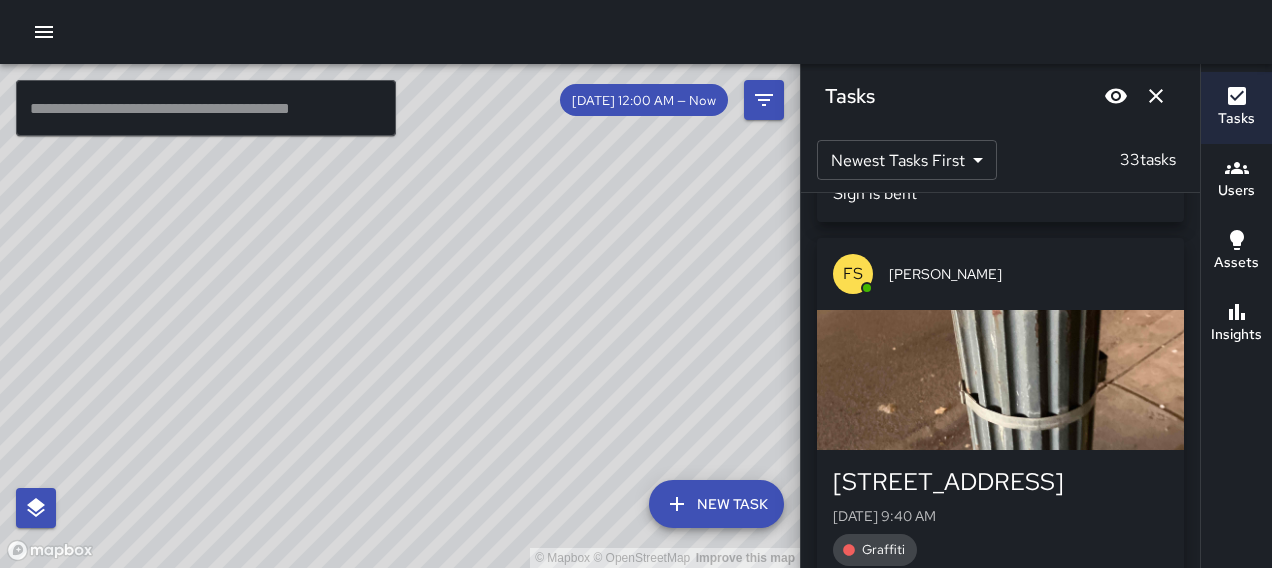 click at bounding box center [1000, 380] 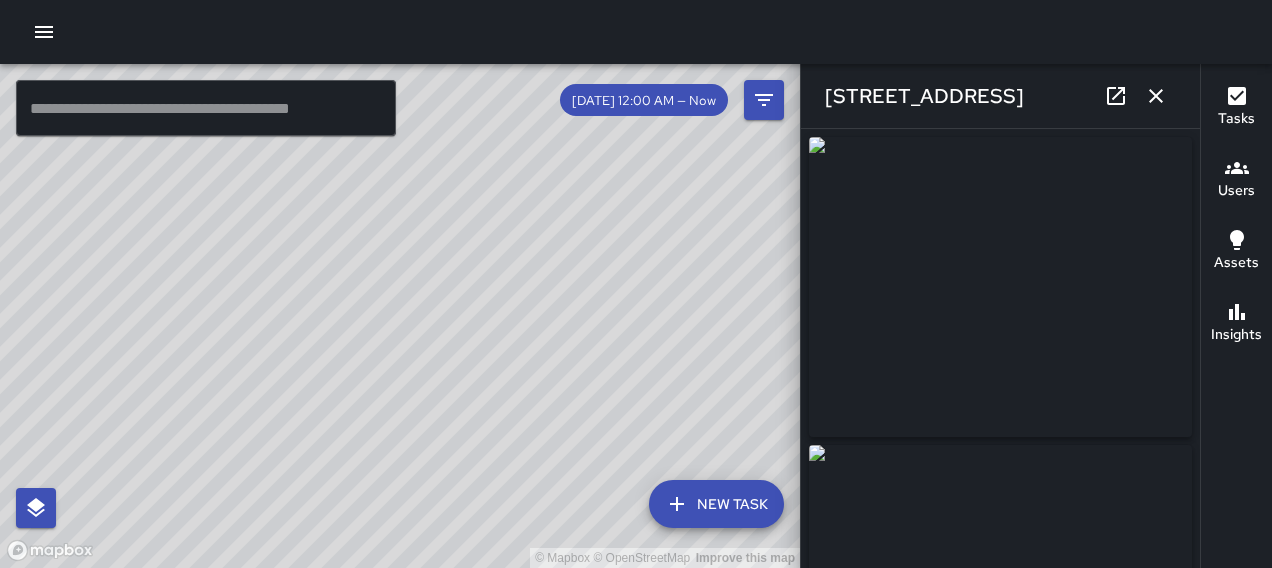 type on "**********" 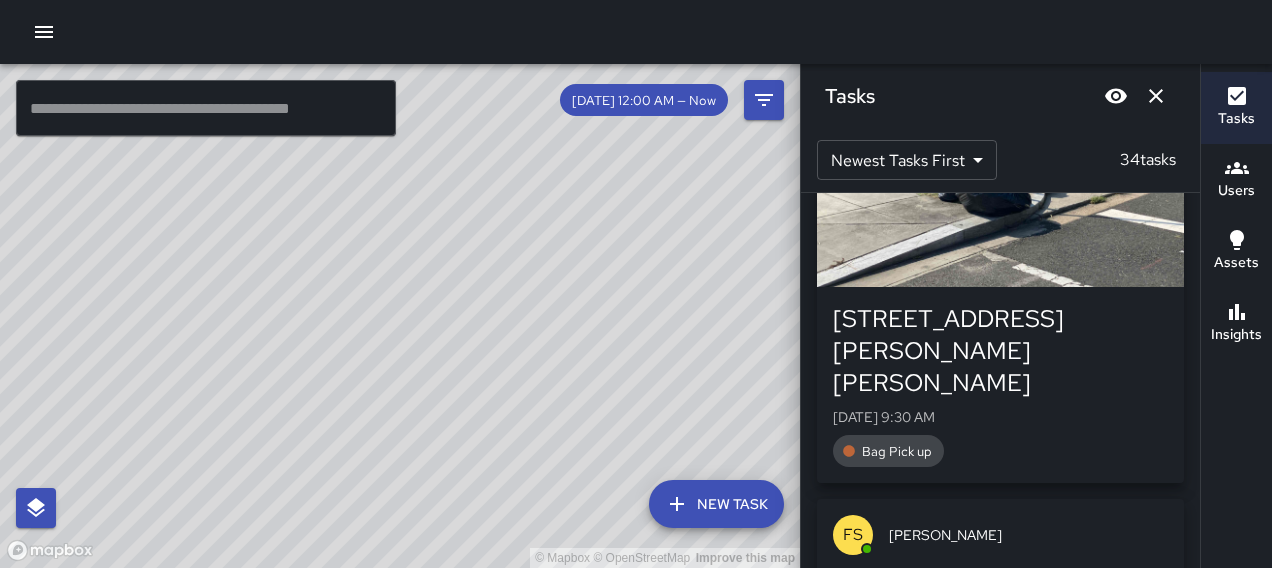 scroll, scrollTop: 9892, scrollLeft: 0, axis: vertical 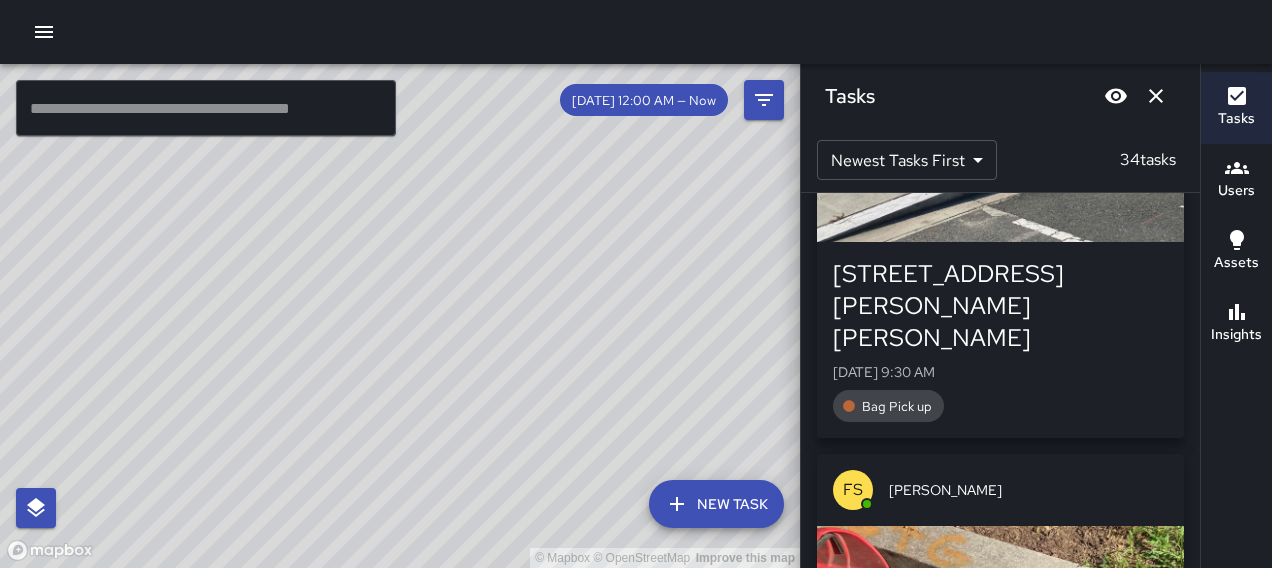 click on "[STREET_ADDRESS][PERSON_NAME][PERSON_NAME]" at bounding box center [1000, 306] 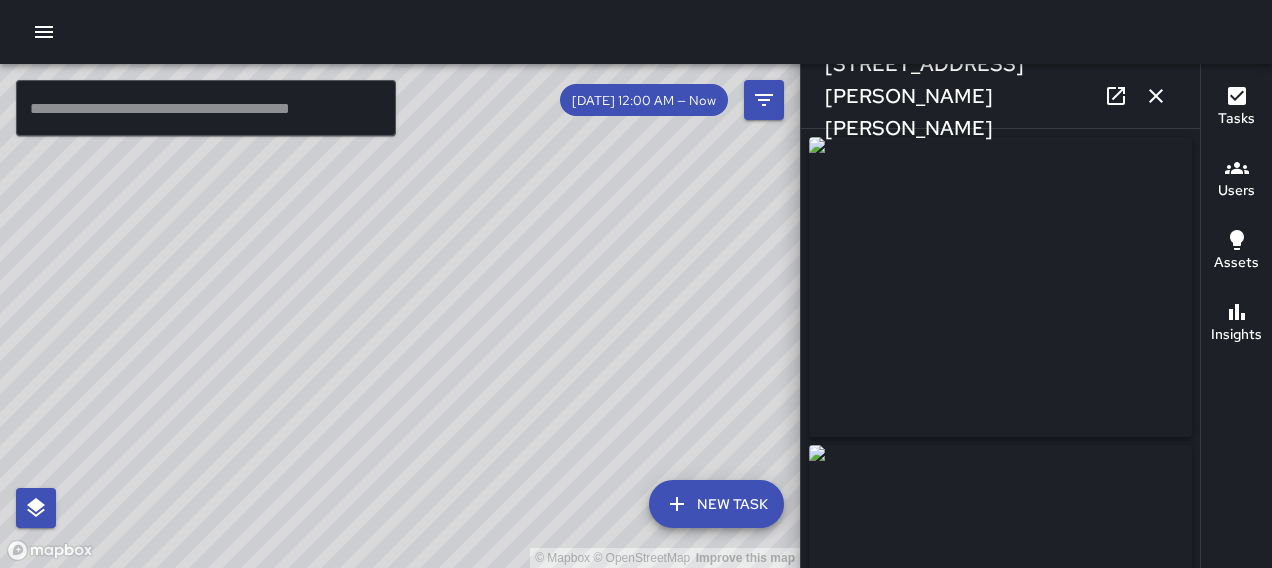 type on "**********" 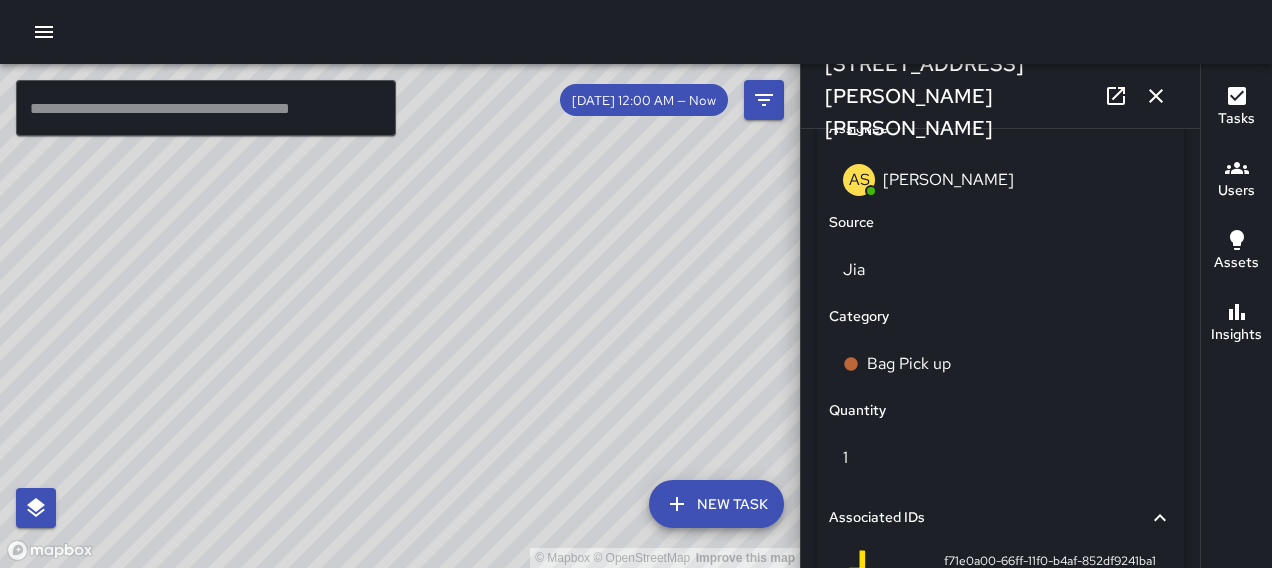 scroll, scrollTop: 1409, scrollLeft: 0, axis: vertical 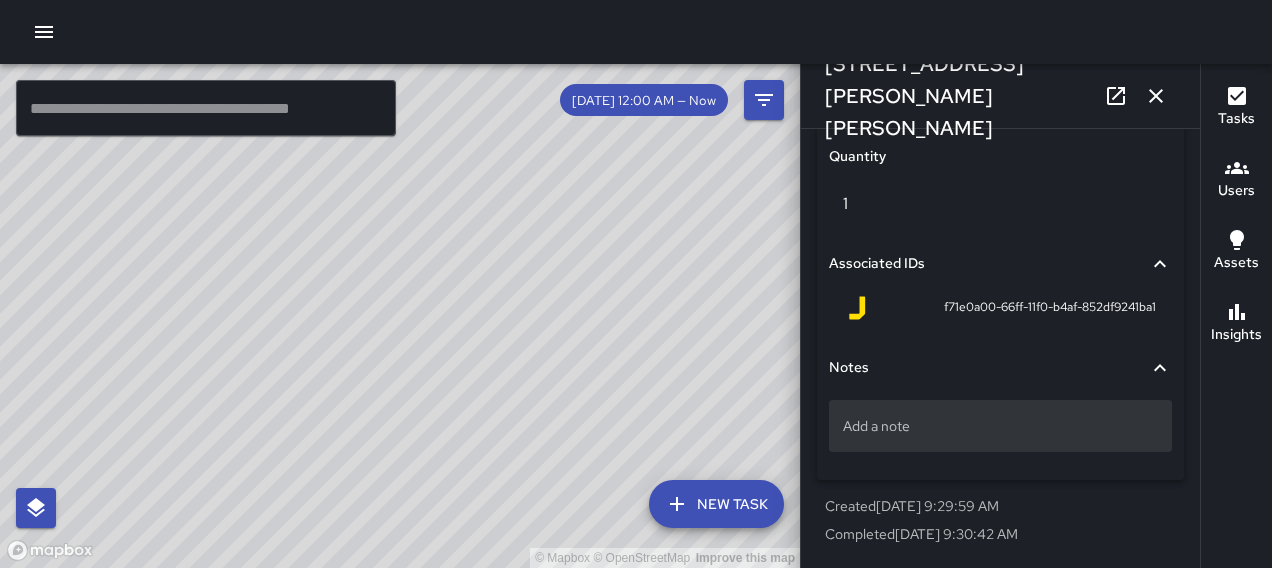 click on "Add a note" at bounding box center [1000, 426] 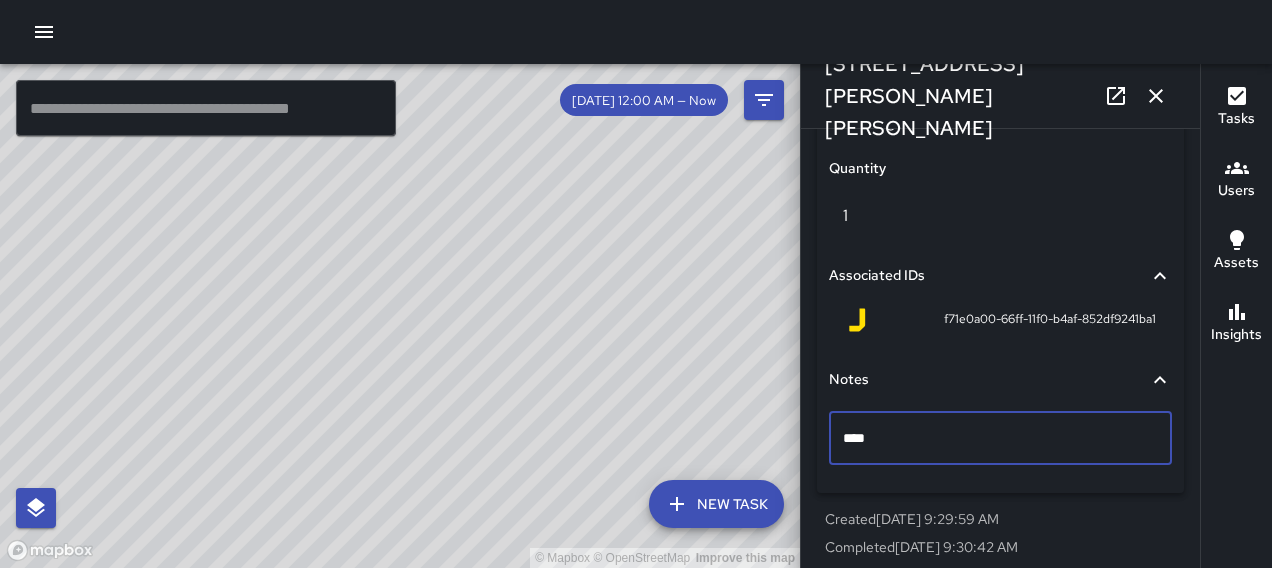type on "*****" 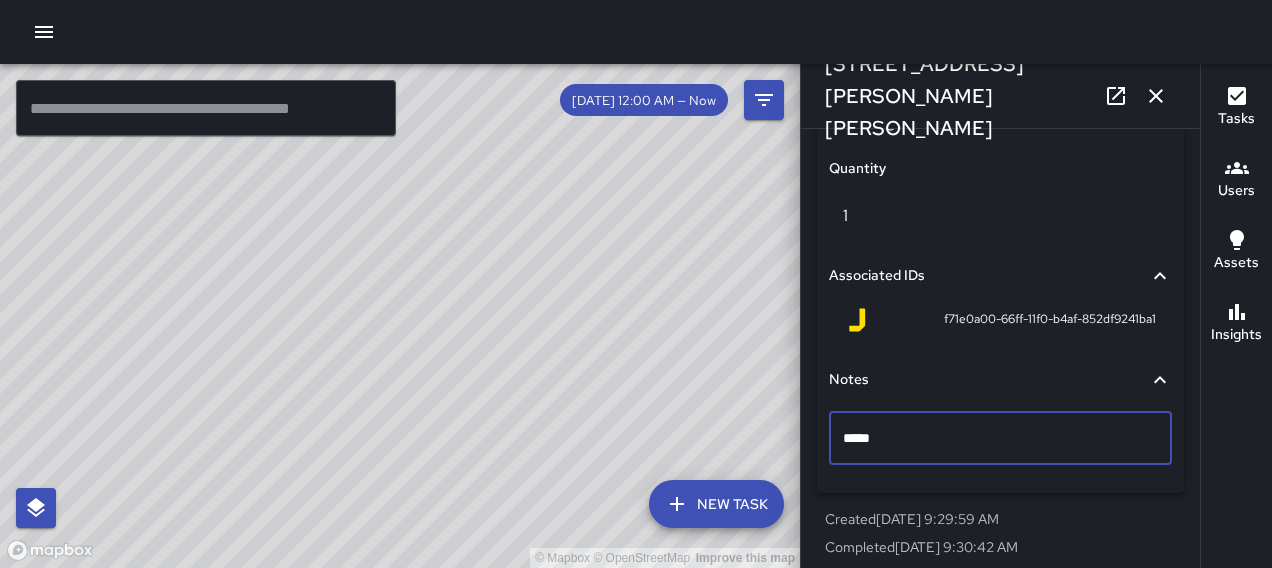click 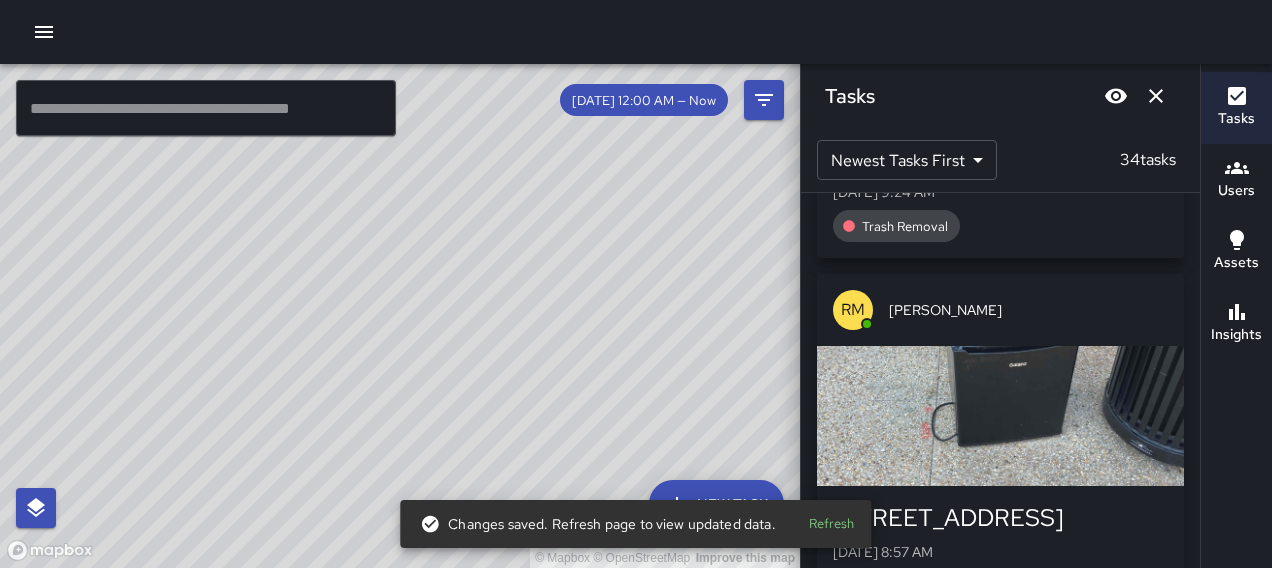 scroll, scrollTop: 10692, scrollLeft: 0, axis: vertical 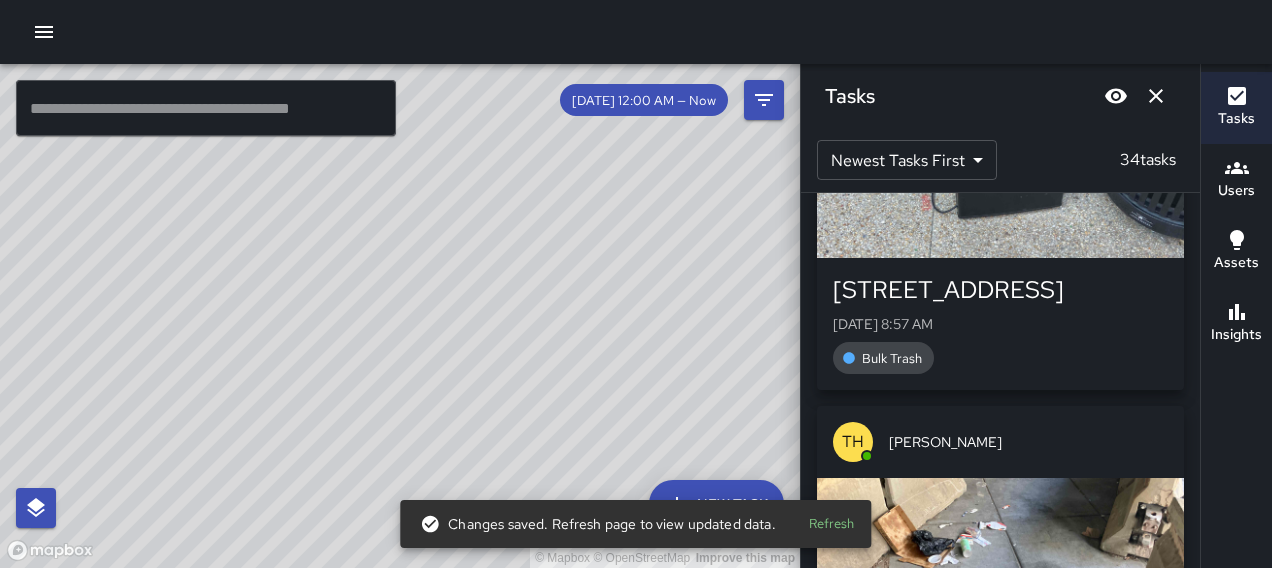 click 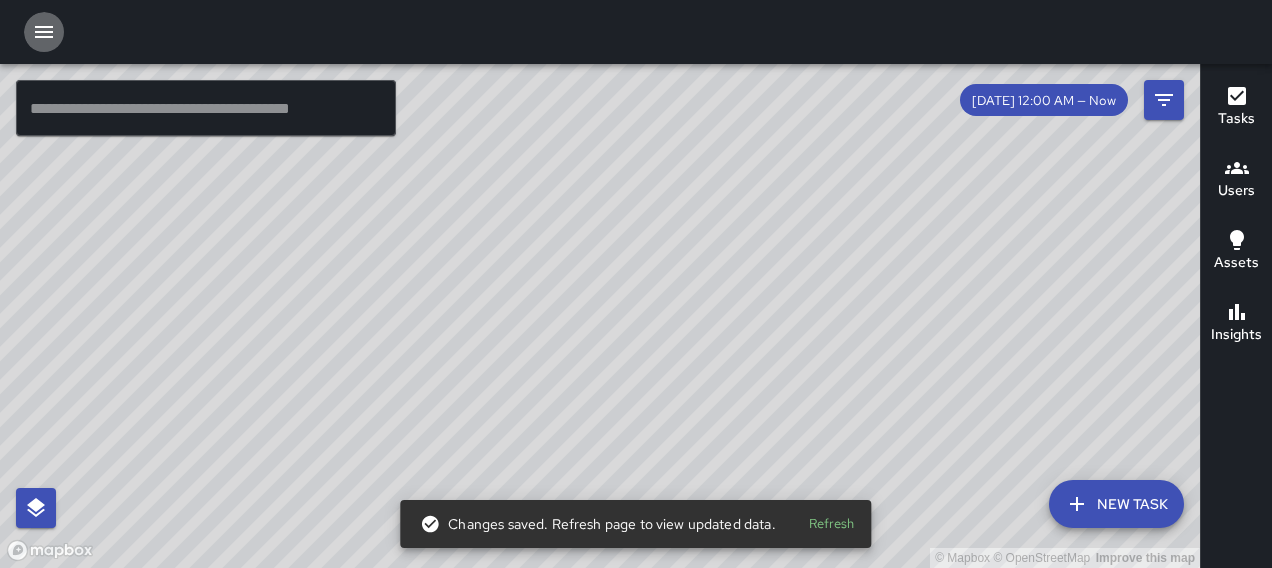 click 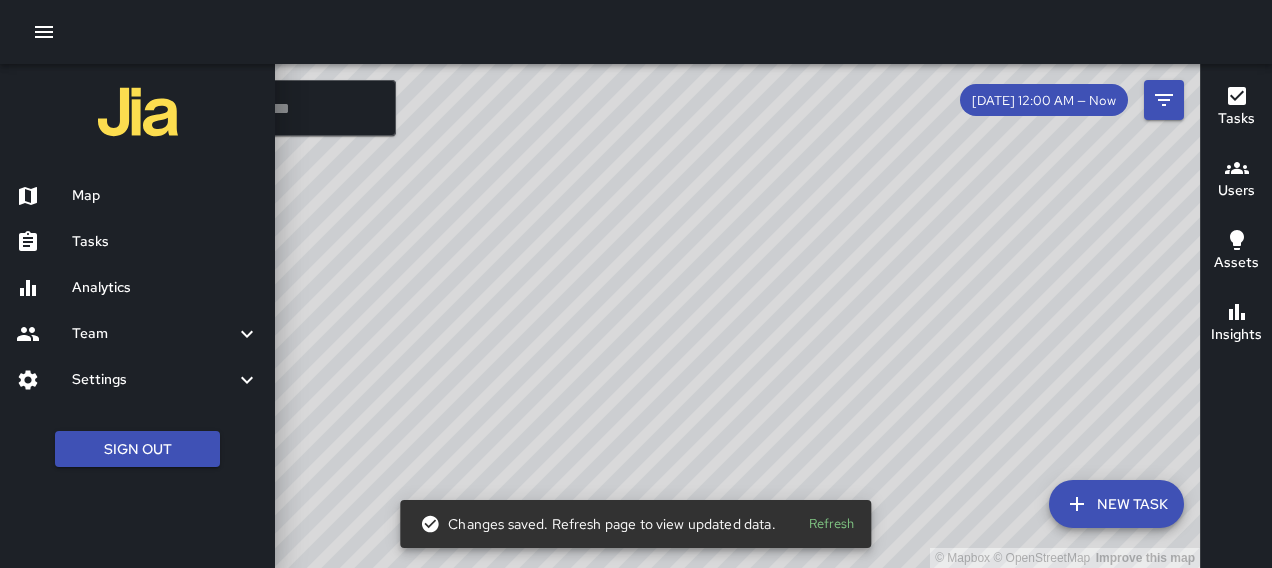 click on "Map" at bounding box center [165, 196] 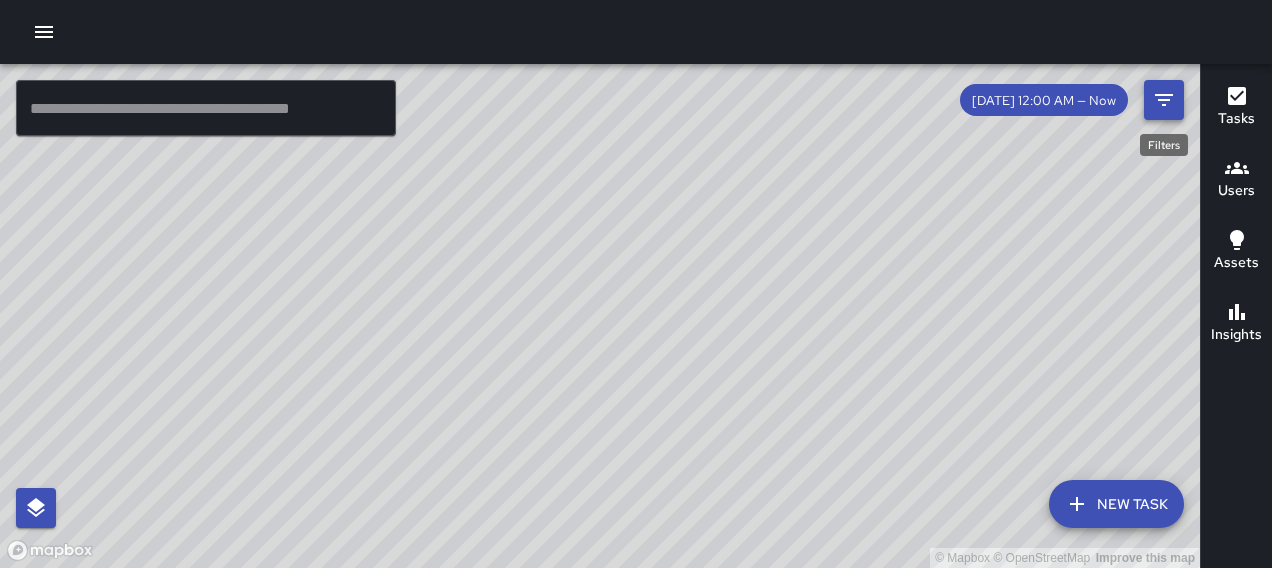 click 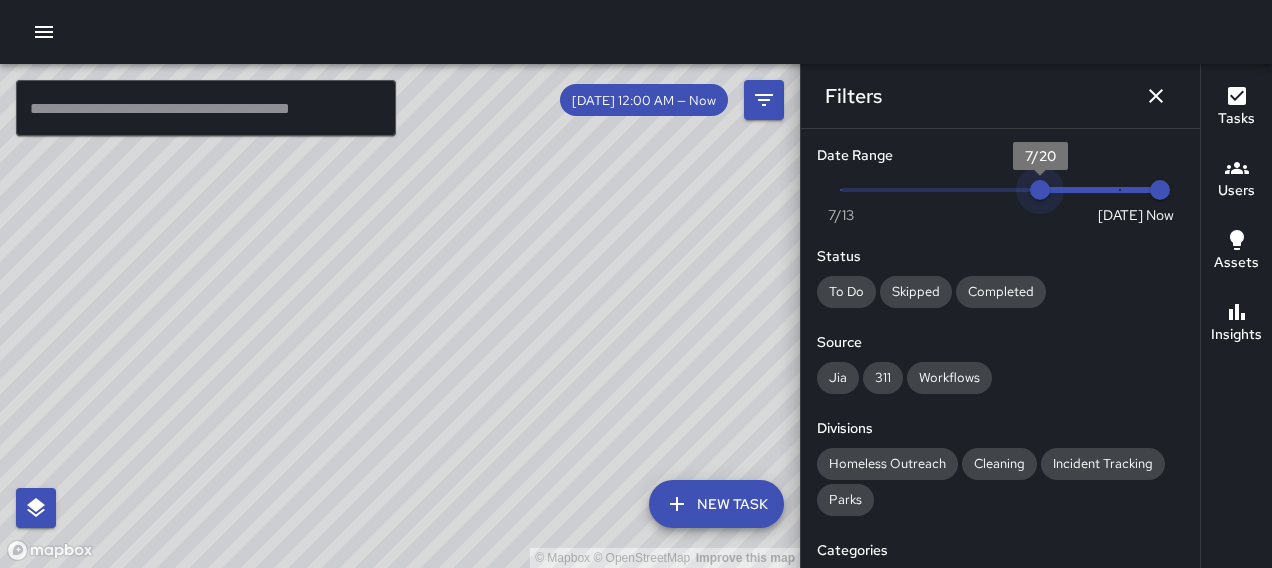 type on "*" 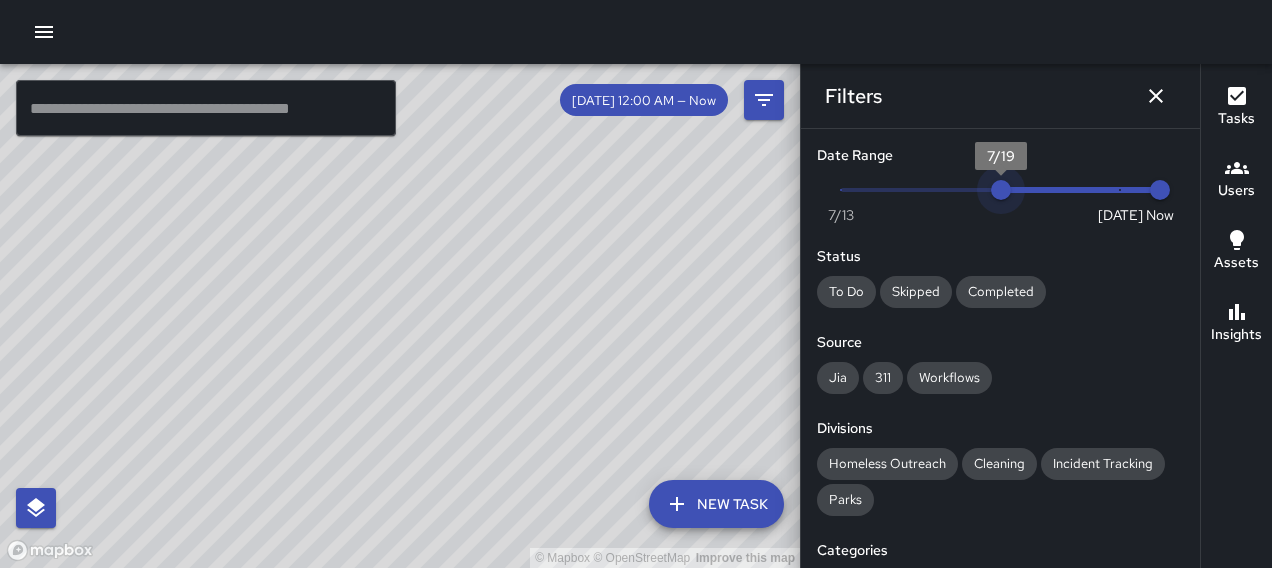 drag, startPoint x: 1103, startPoint y: 190, endPoint x: 1003, endPoint y: 194, distance: 100.07997 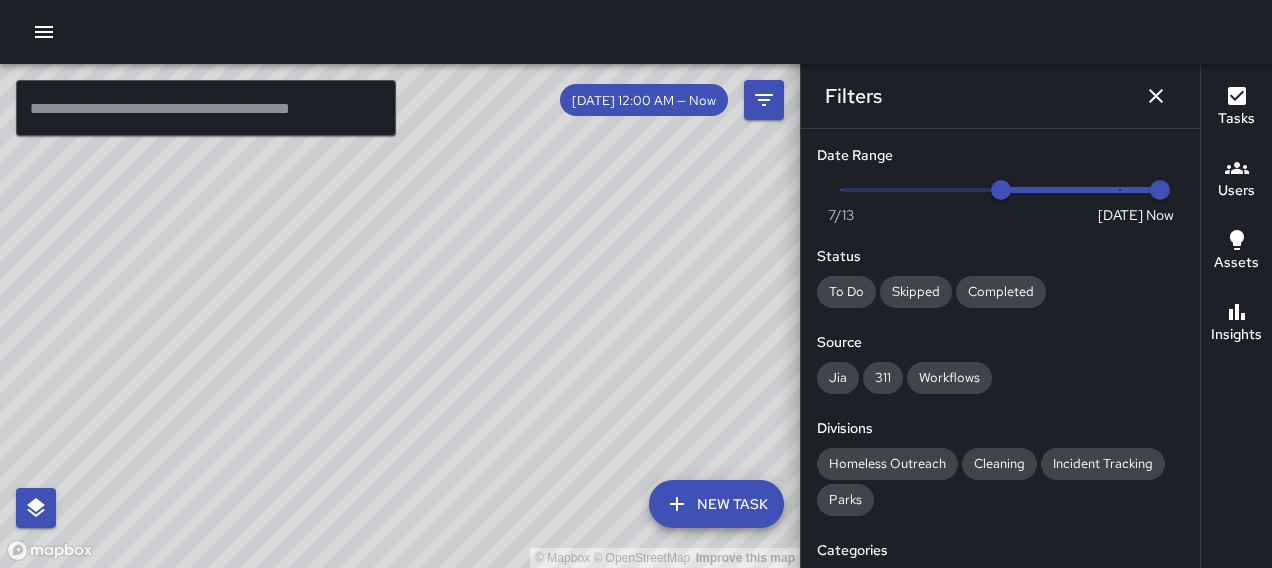 click on "Cleaning" at bounding box center (999, 463) 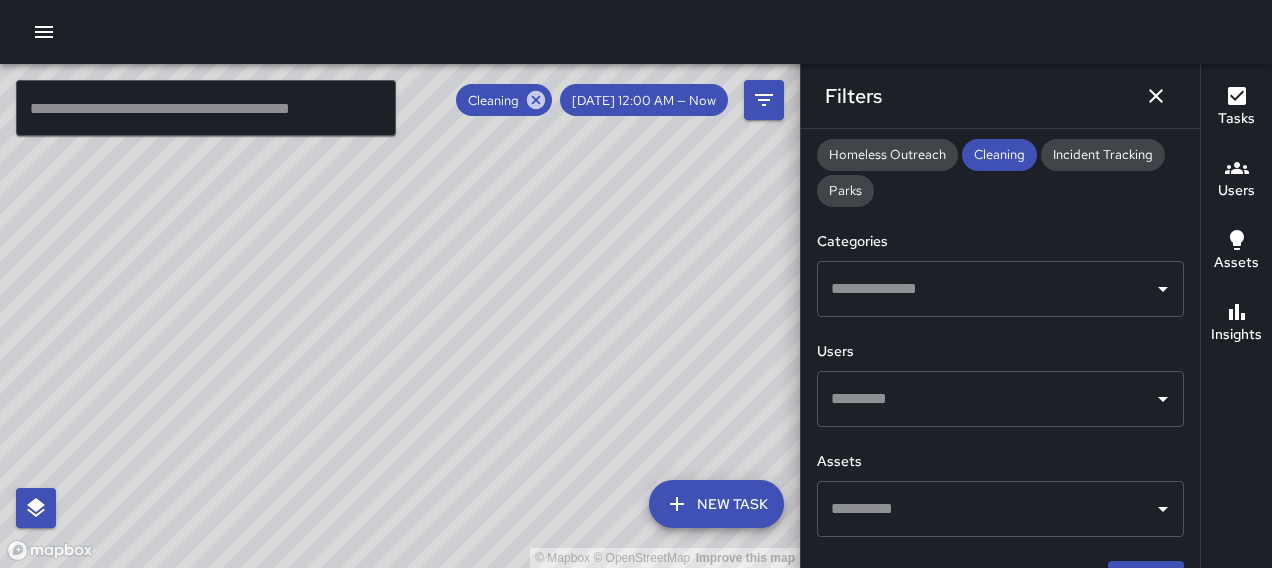 scroll, scrollTop: 354, scrollLeft: 0, axis: vertical 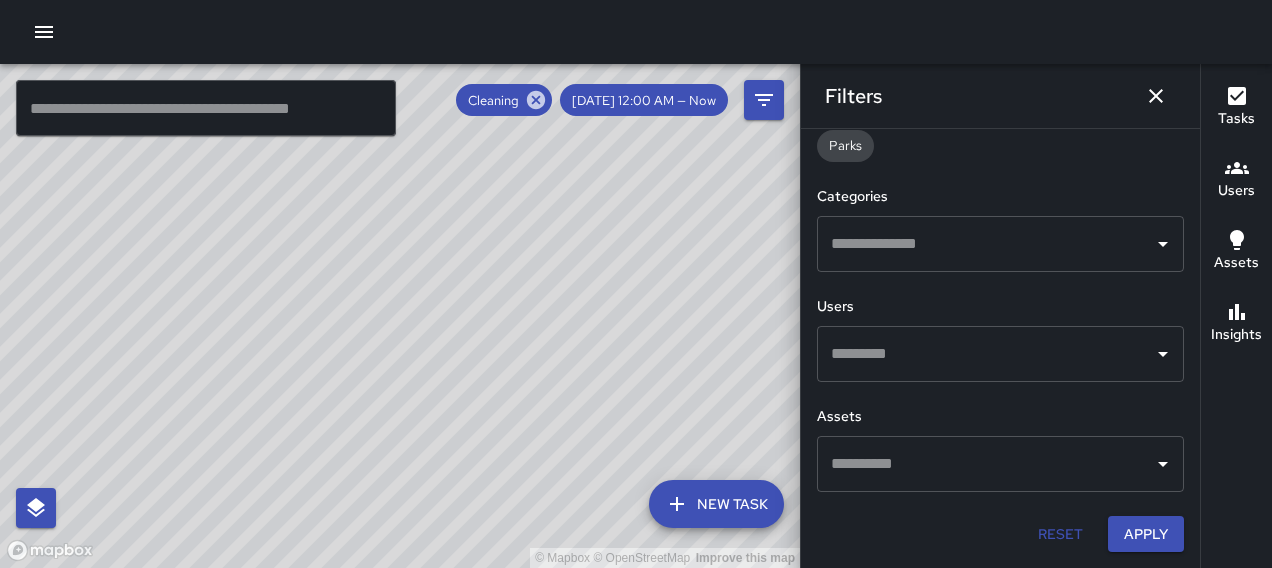 click at bounding box center (985, 244) 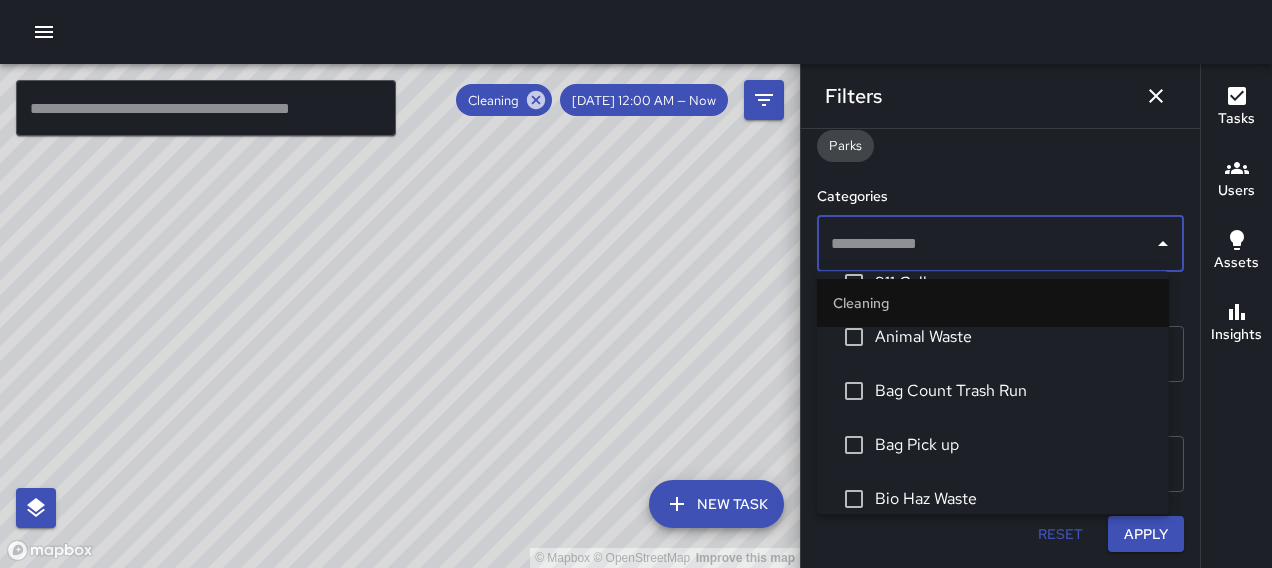 scroll, scrollTop: 100, scrollLeft: 0, axis: vertical 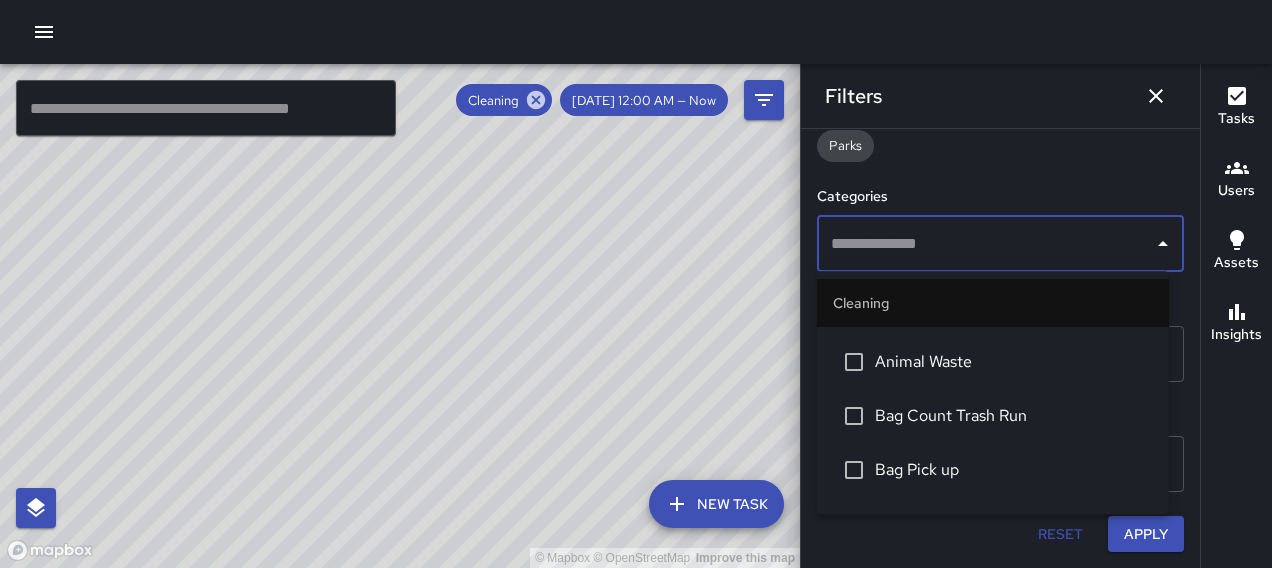 click on "Bag Count Trash Run" at bounding box center (1014, 416) 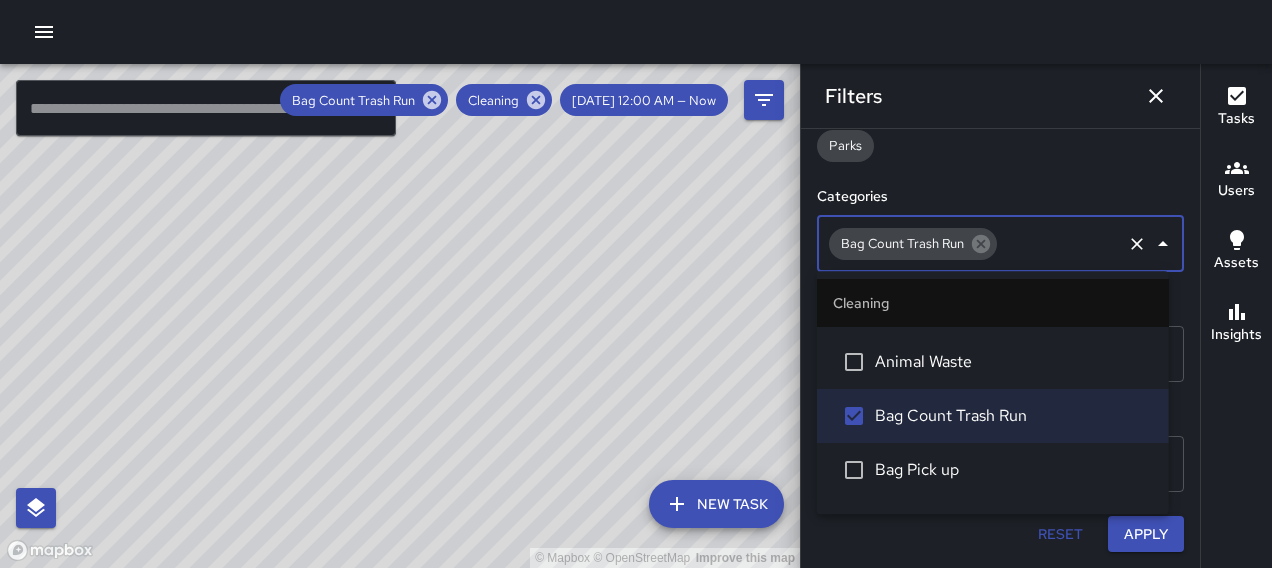 scroll, scrollTop: 1208, scrollLeft: 0, axis: vertical 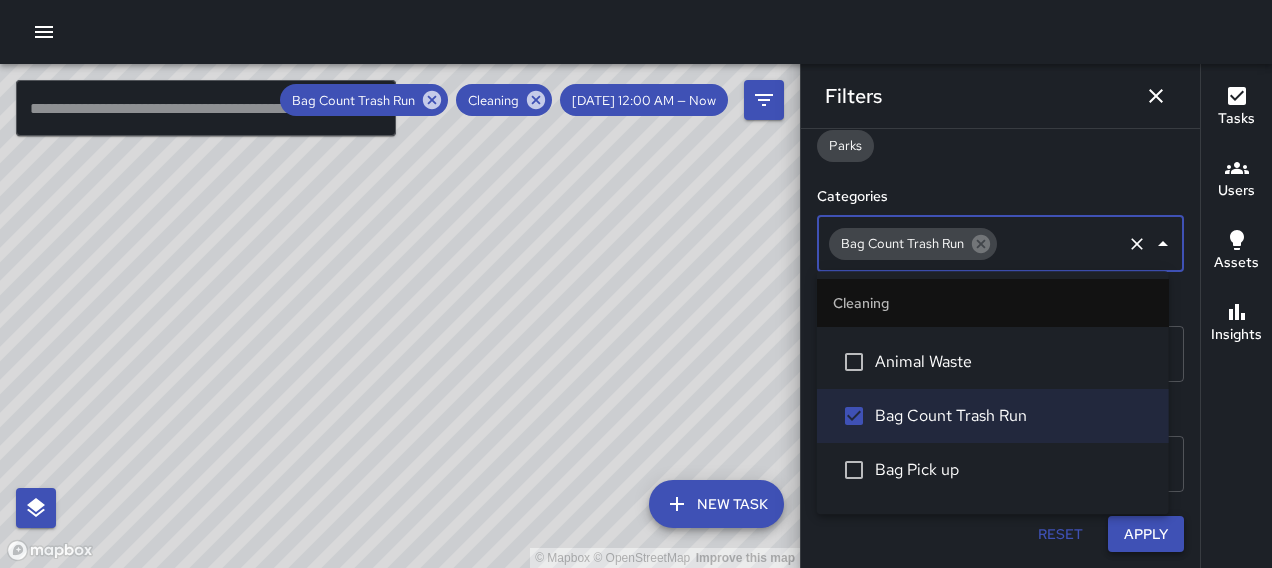 click on "Apply" at bounding box center (1146, 534) 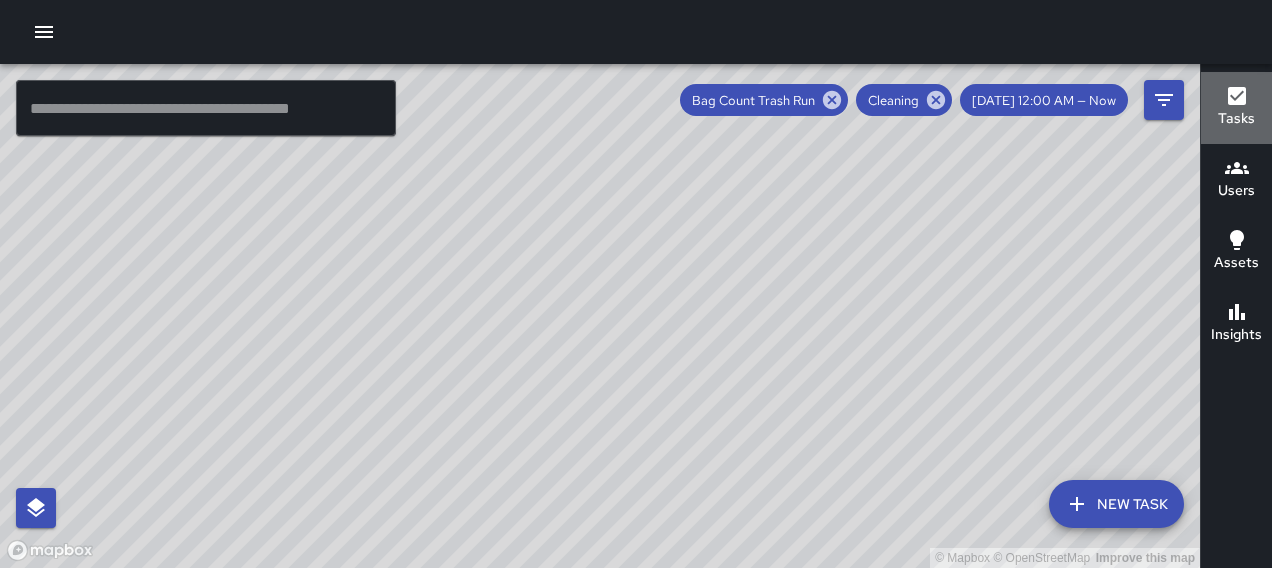 click on "Tasks" at bounding box center (1236, 107) 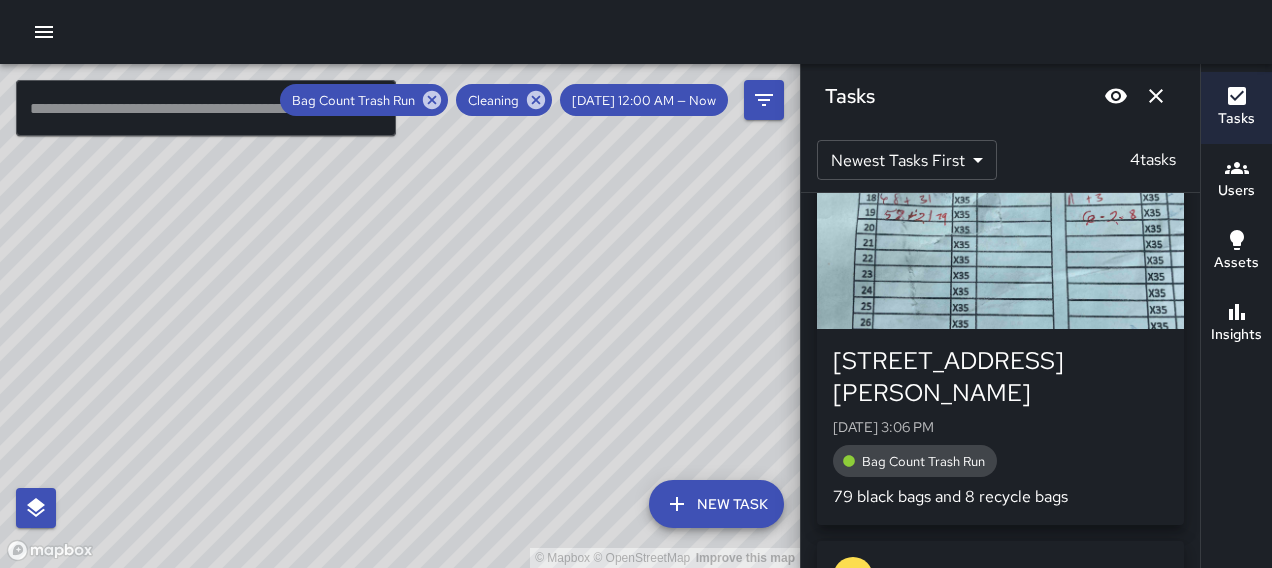 scroll, scrollTop: 808, scrollLeft: 0, axis: vertical 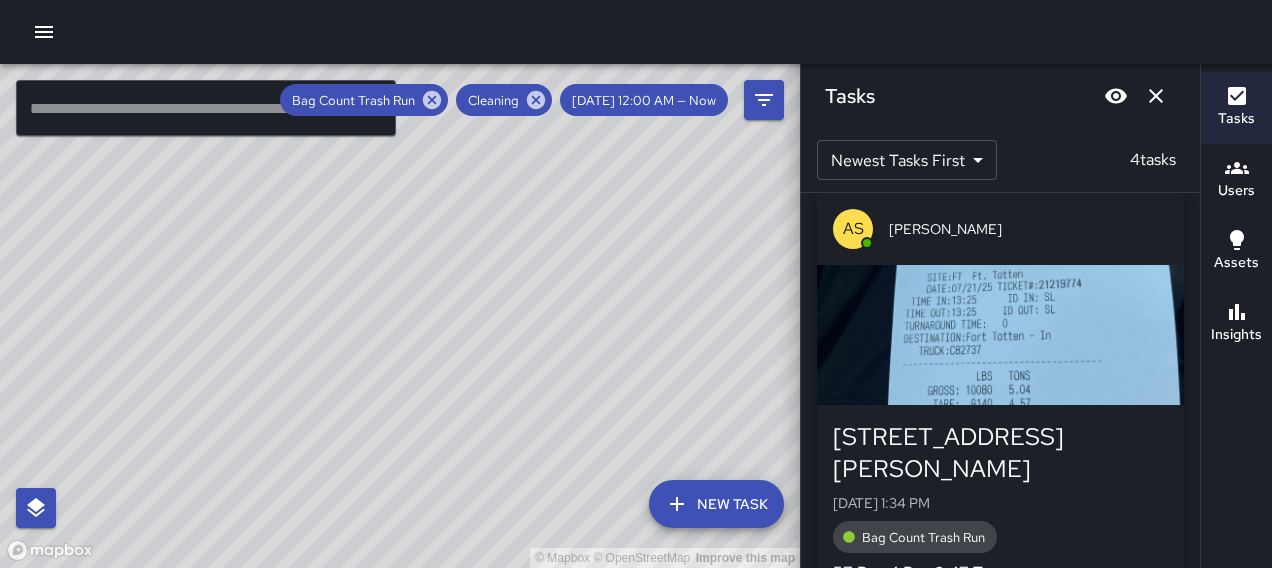 click at bounding box center (1000, 335) 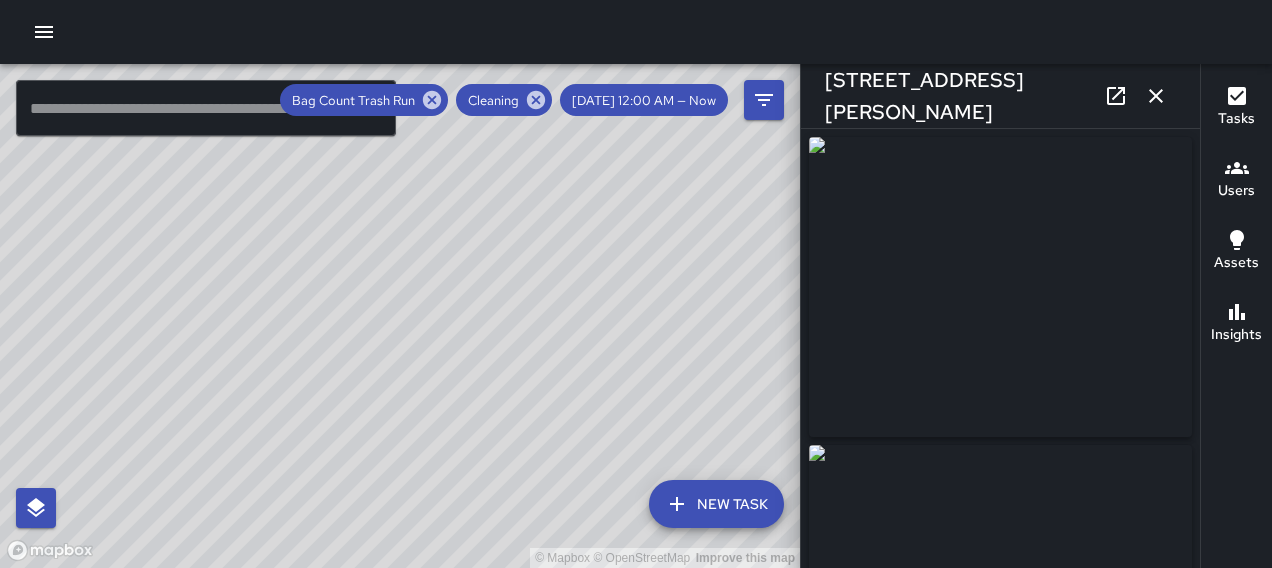 type on "**********" 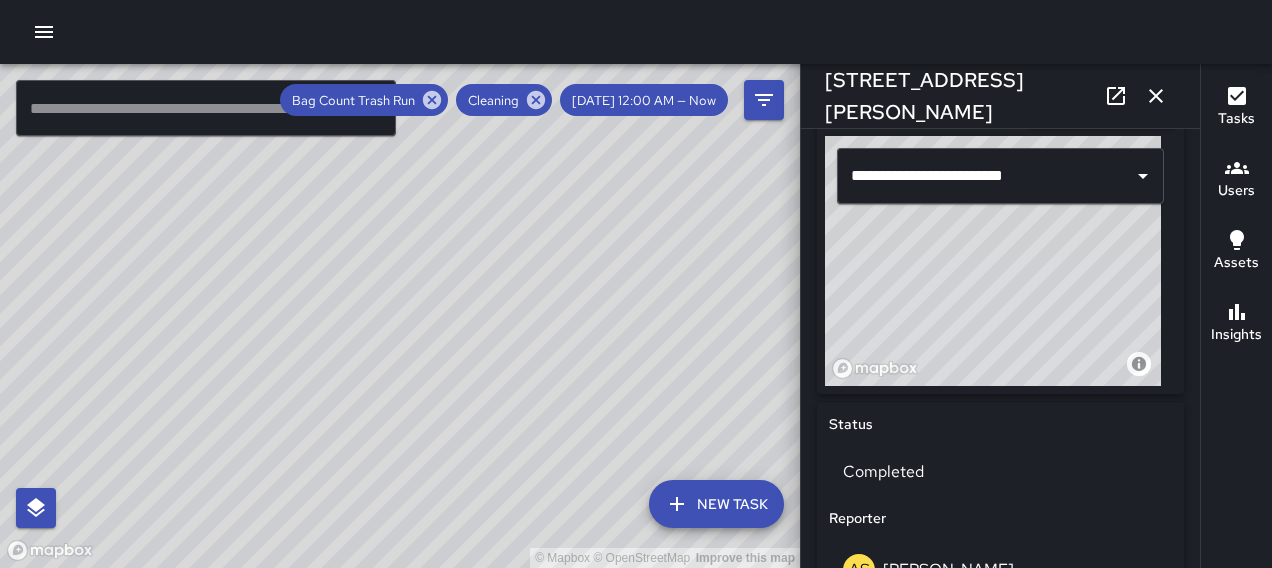 scroll, scrollTop: 700, scrollLeft: 0, axis: vertical 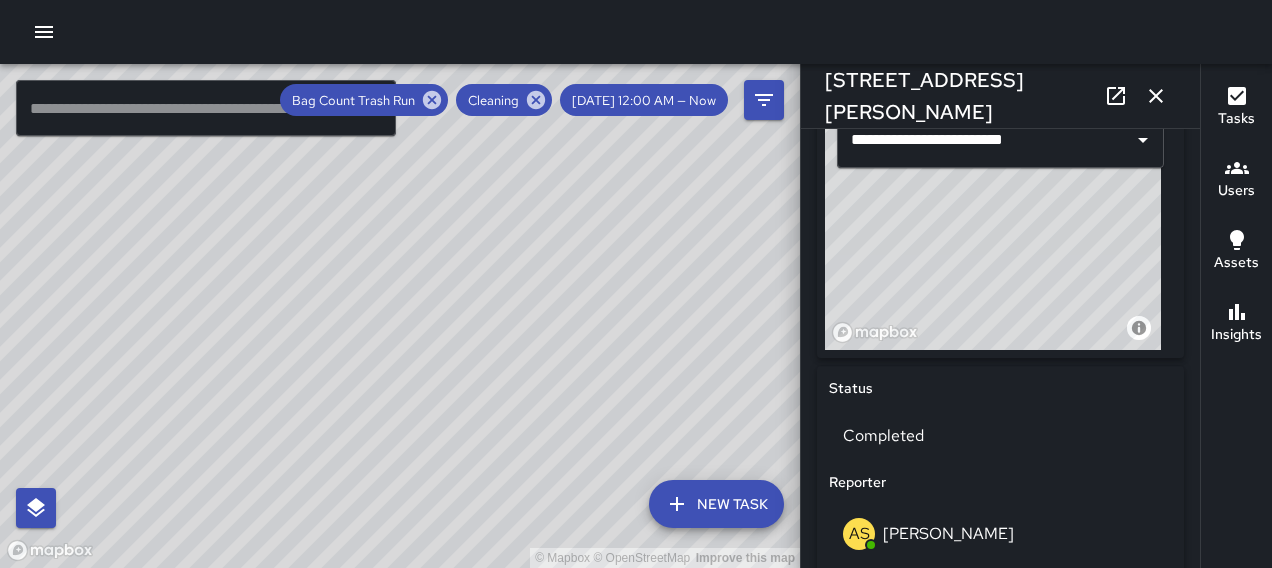 click 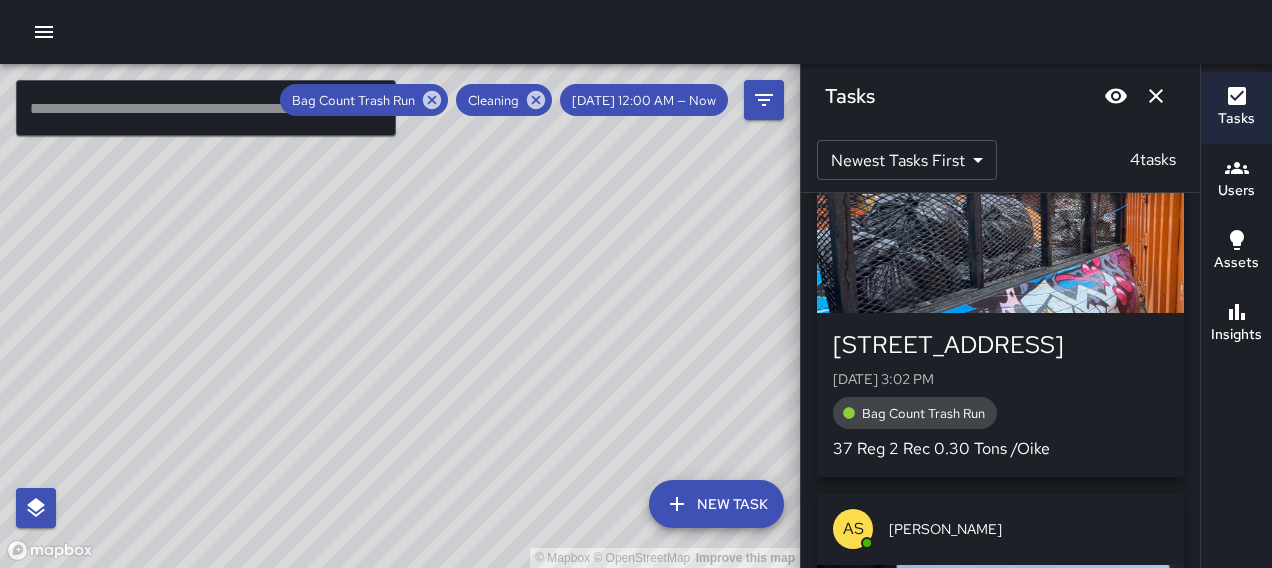 scroll, scrollTop: 0, scrollLeft: 0, axis: both 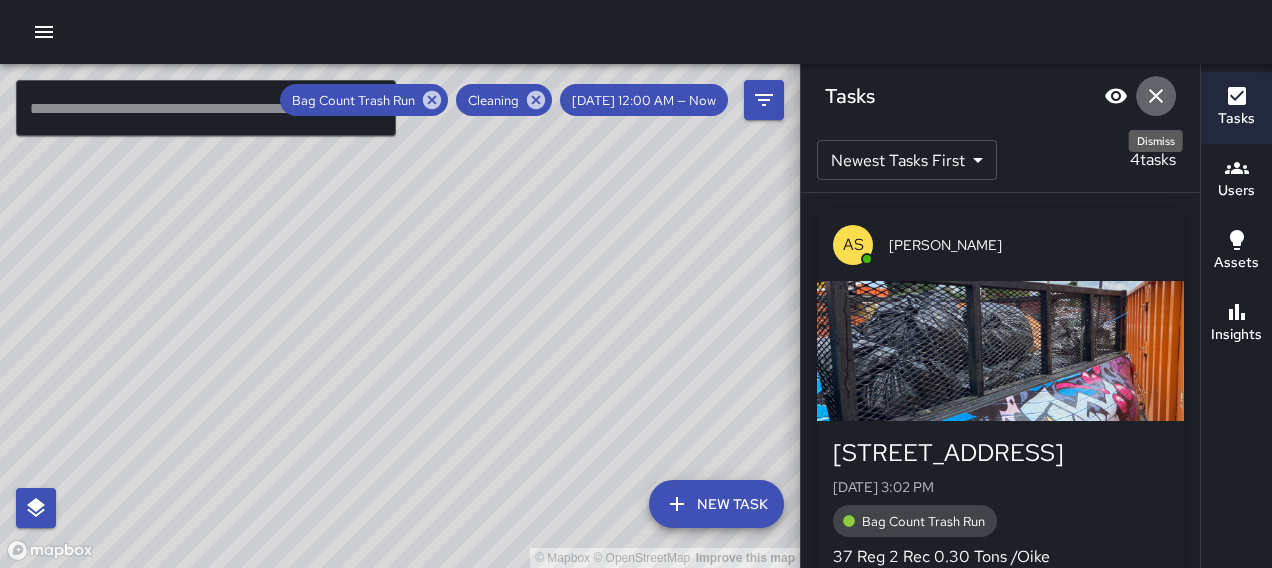 click 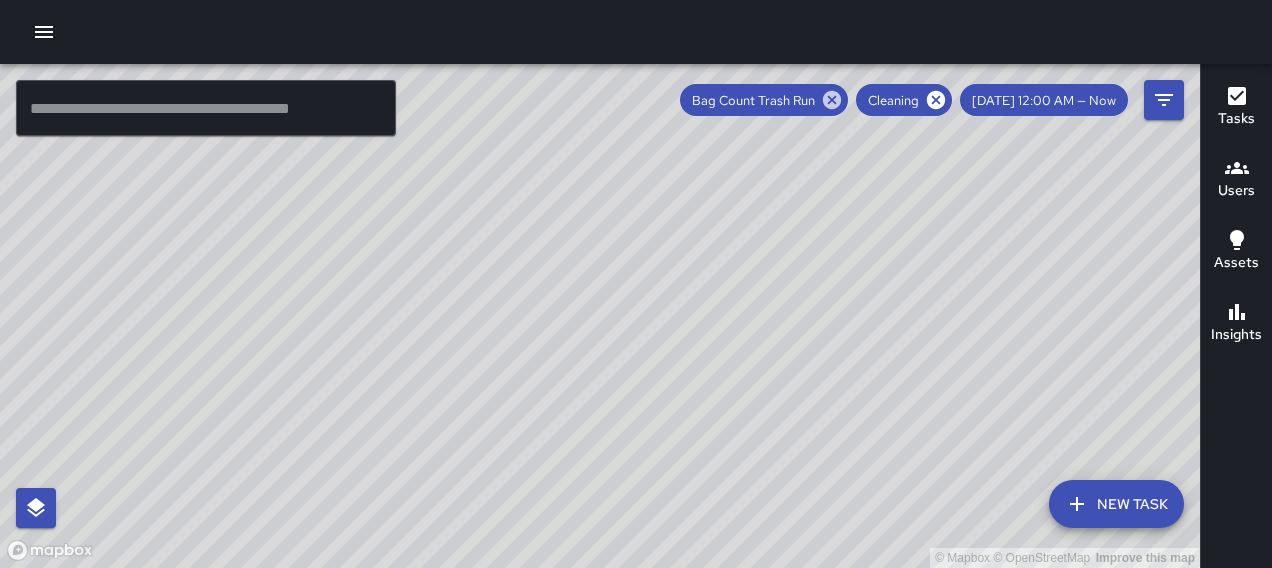 drag, startPoint x: 847, startPoint y: 96, endPoint x: 949, endPoint y: 96, distance: 102 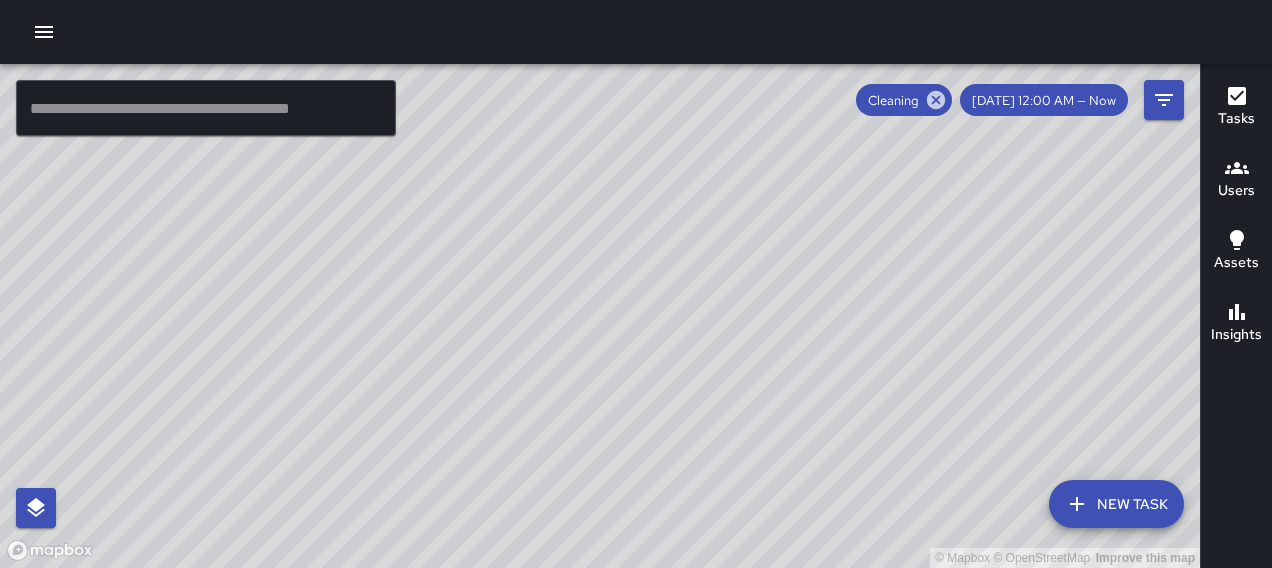click 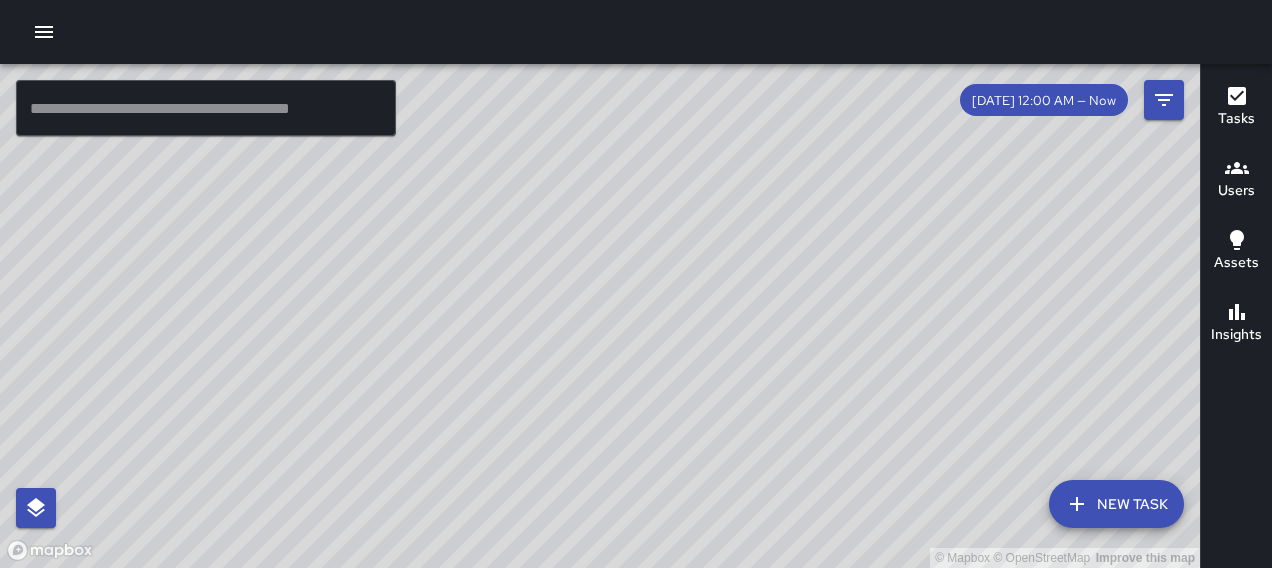 click 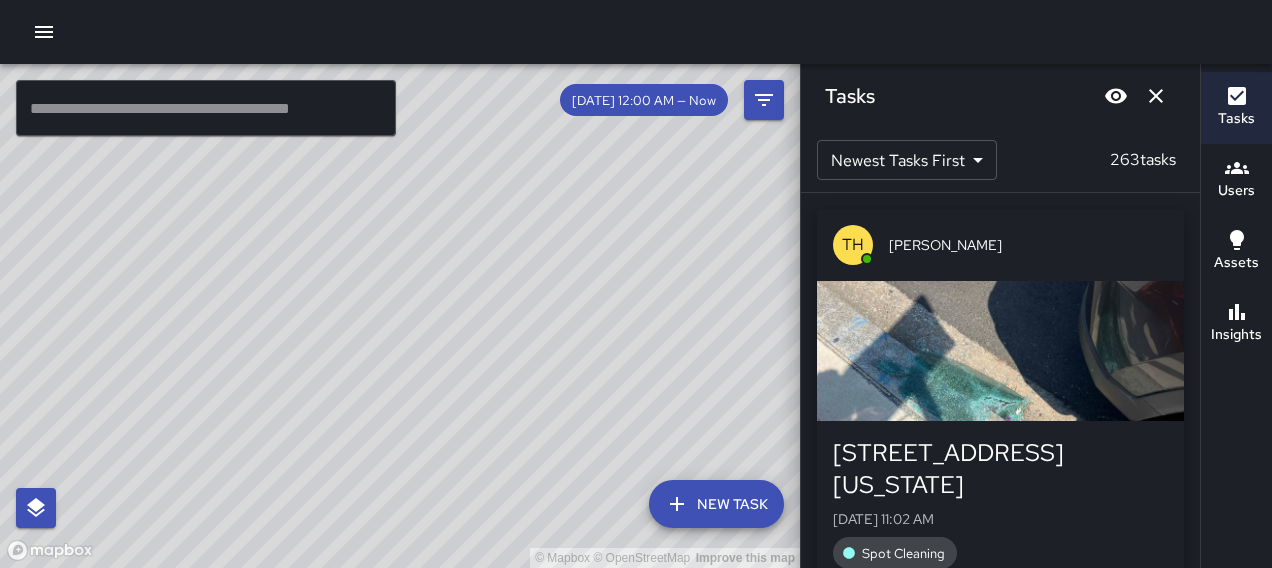 click at bounding box center (1000, 351) 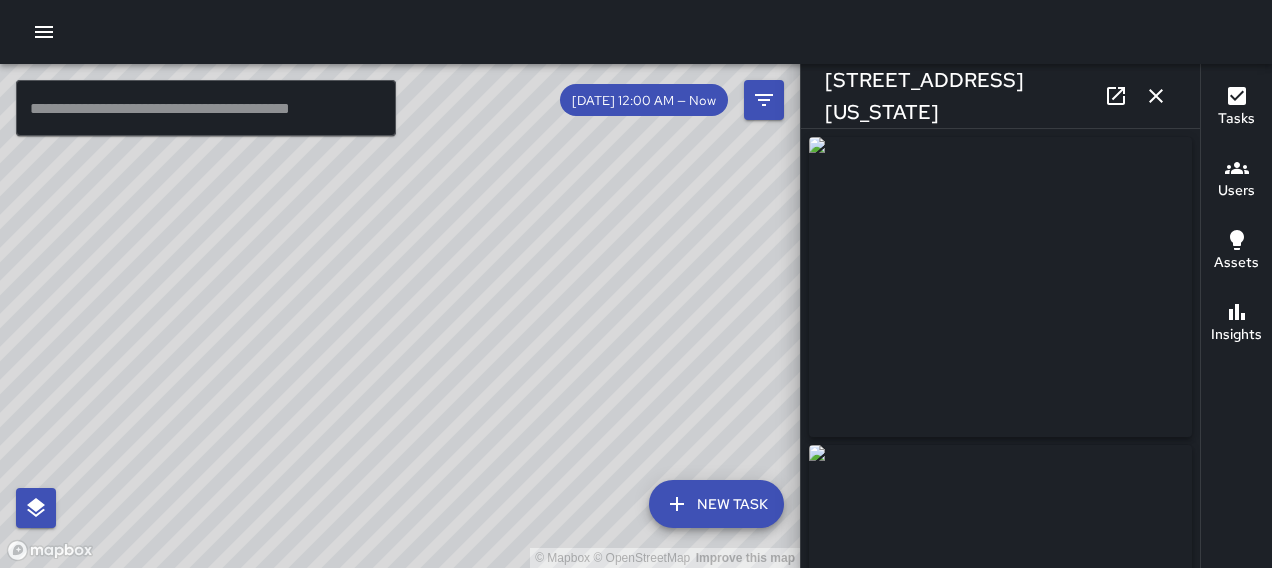 type on "**********" 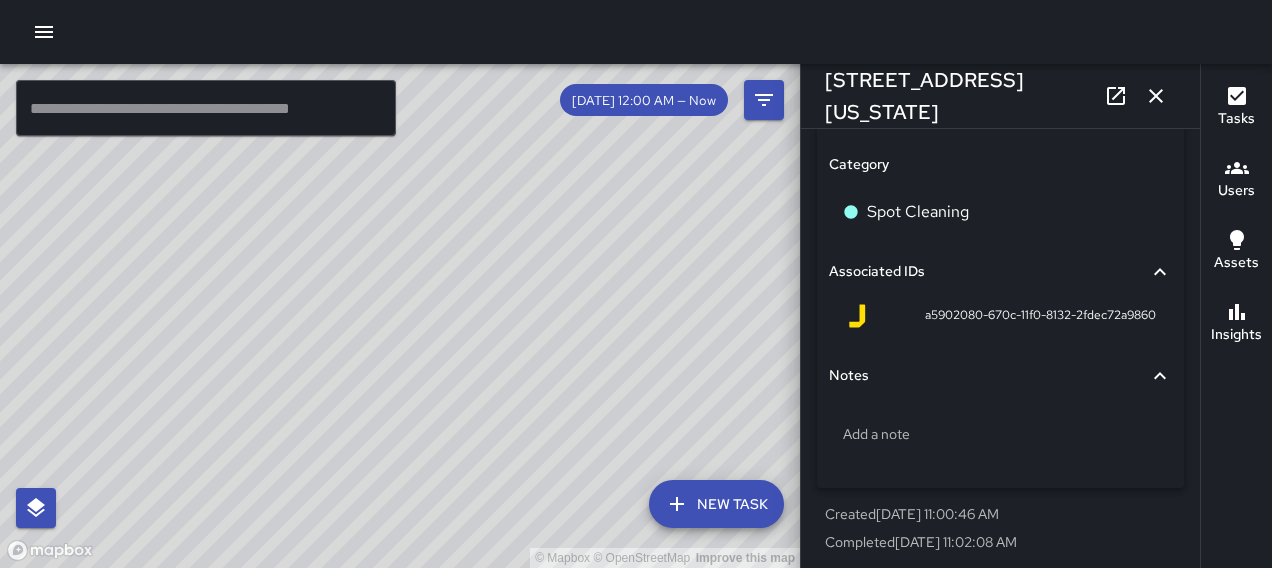 scroll, scrollTop: 1315, scrollLeft: 0, axis: vertical 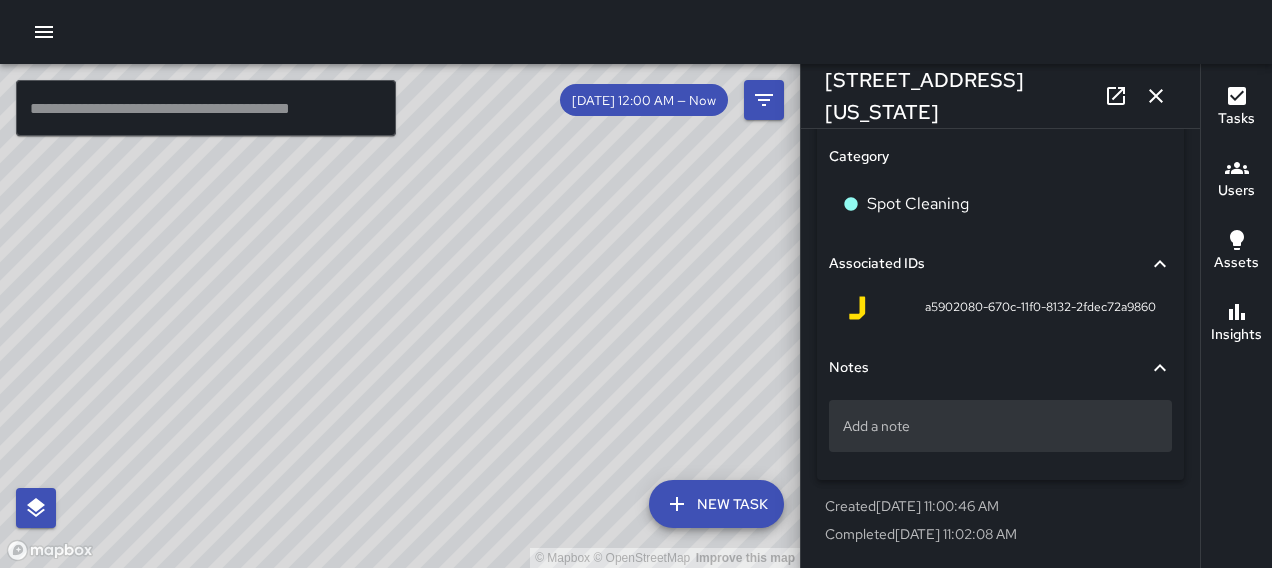 click on "Add a note" at bounding box center (1000, 426) 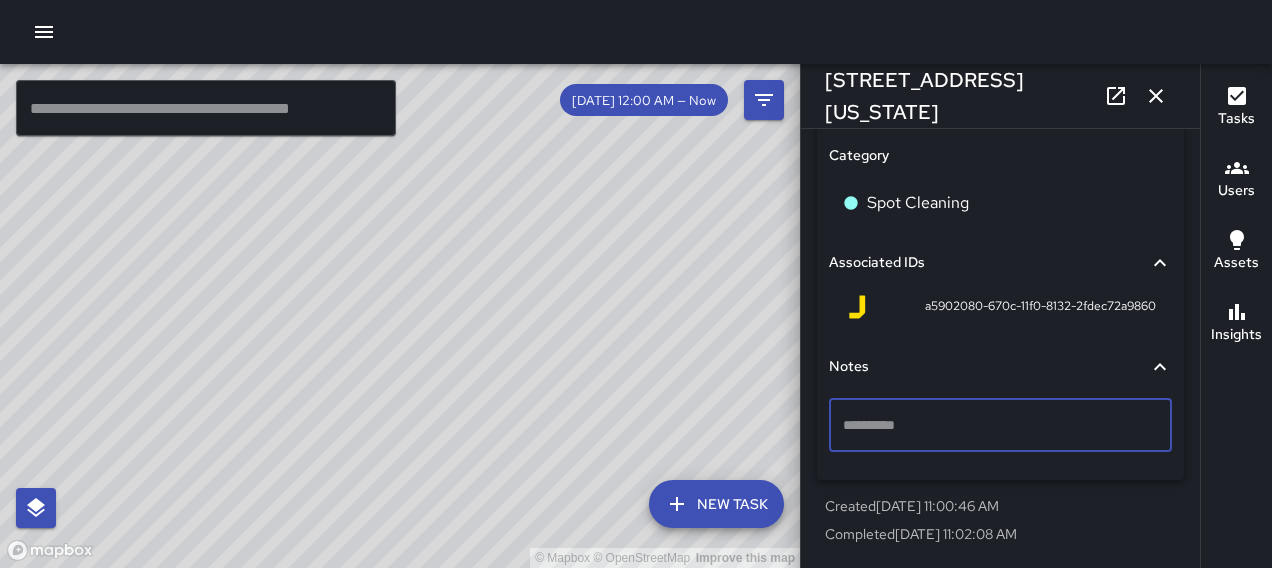 scroll, scrollTop: 1296, scrollLeft: 0, axis: vertical 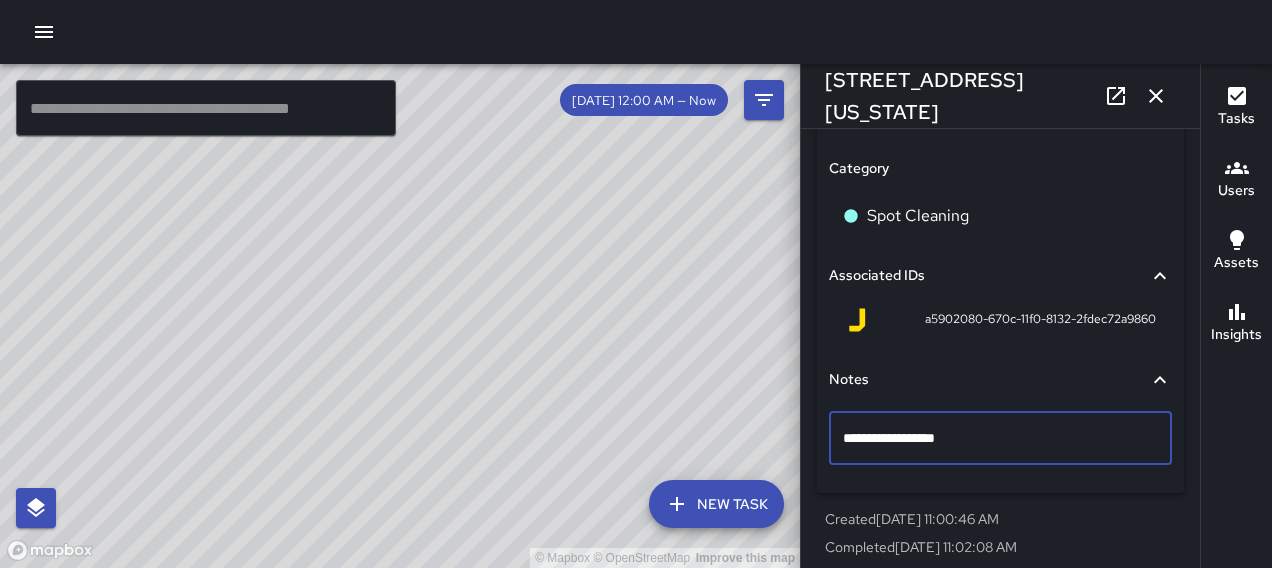 type on "**********" 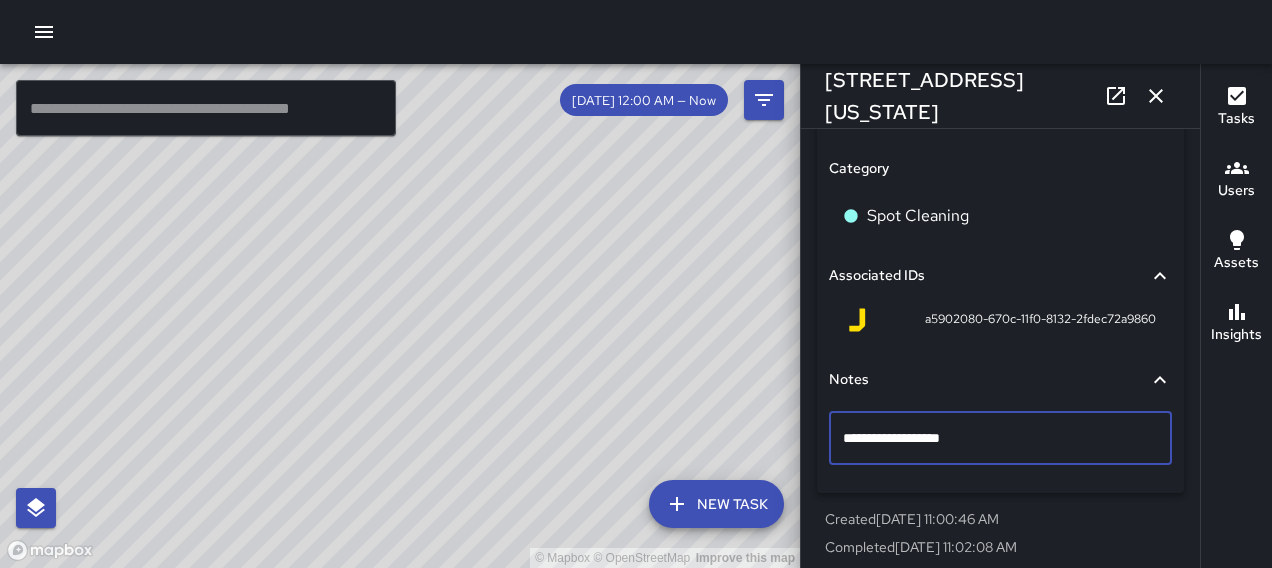 click 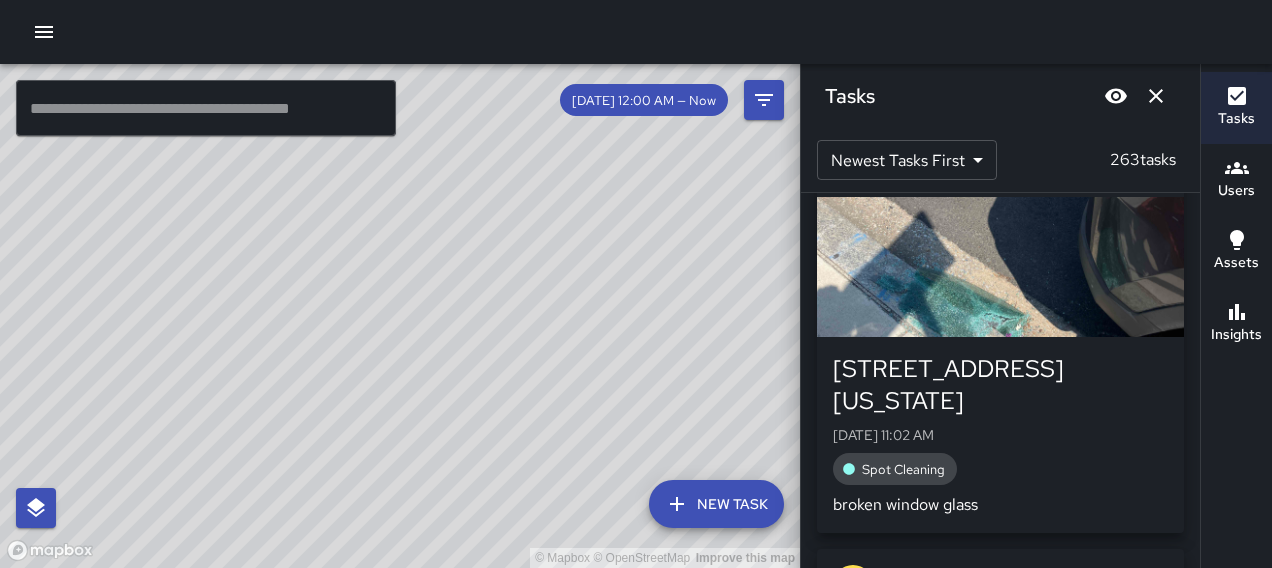 scroll, scrollTop: 300, scrollLeft: 0, axis: vertical 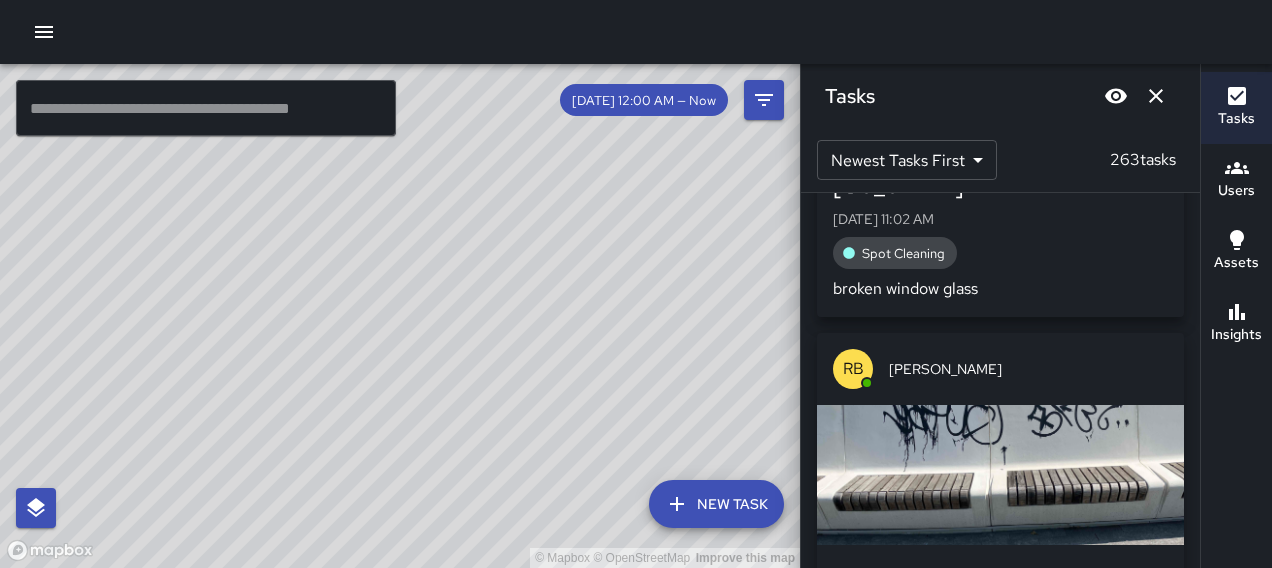 click at bounding box center (1000, 475) 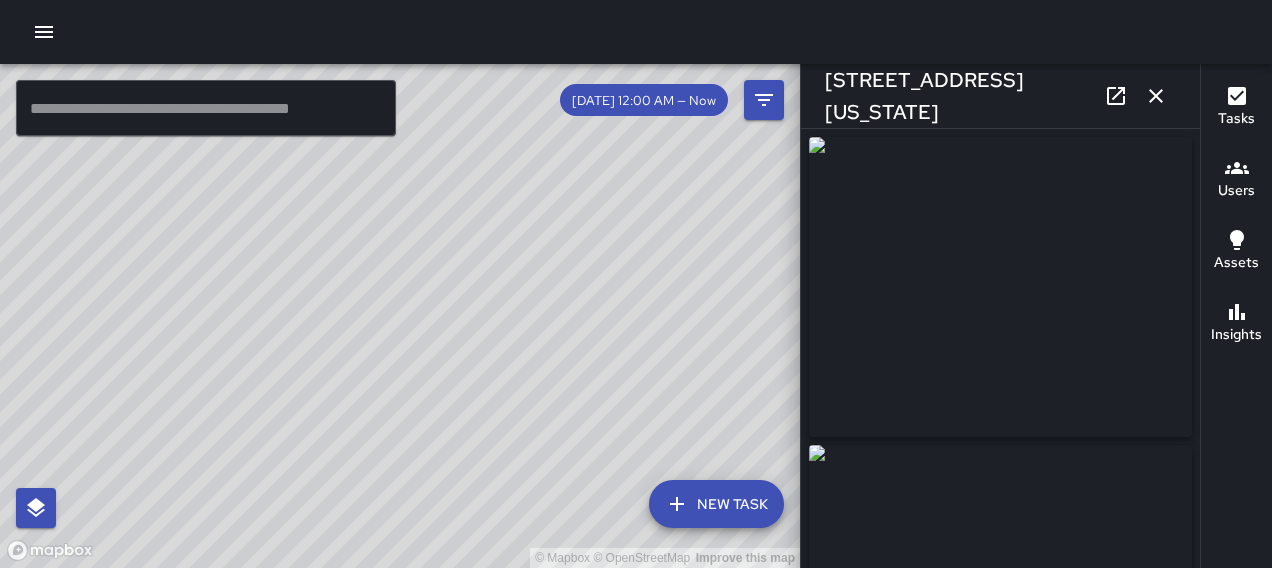 type on "**********" 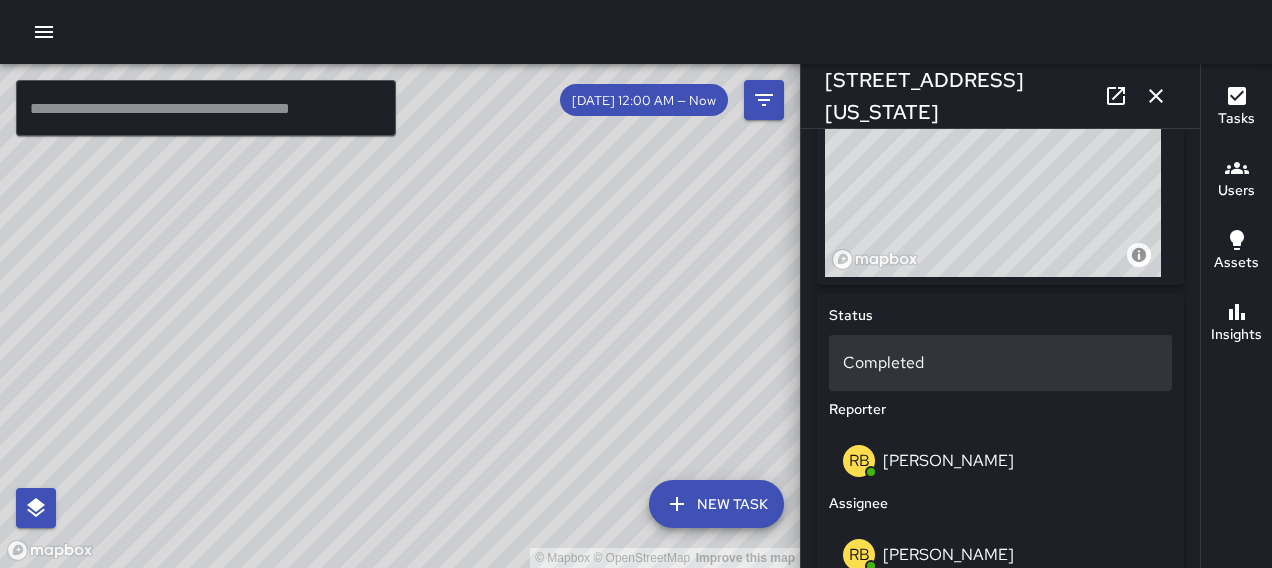 scroll, scrollTop: 800, scrollLeft: 0, axis: vertical 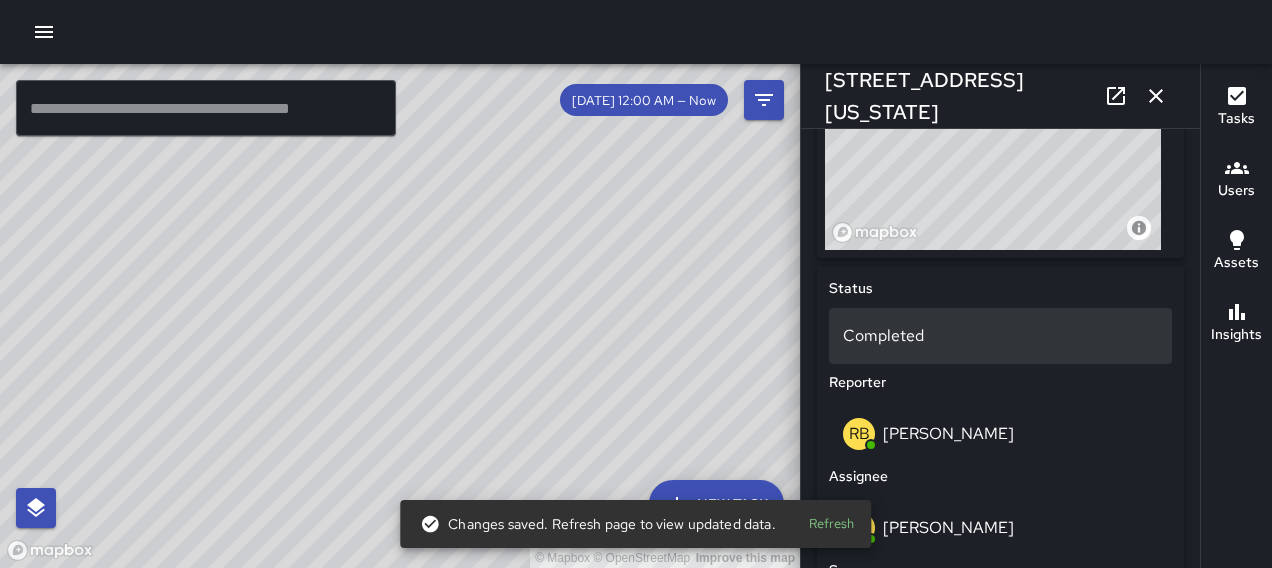 click on "Completed" at bounding box center [1000, 336] 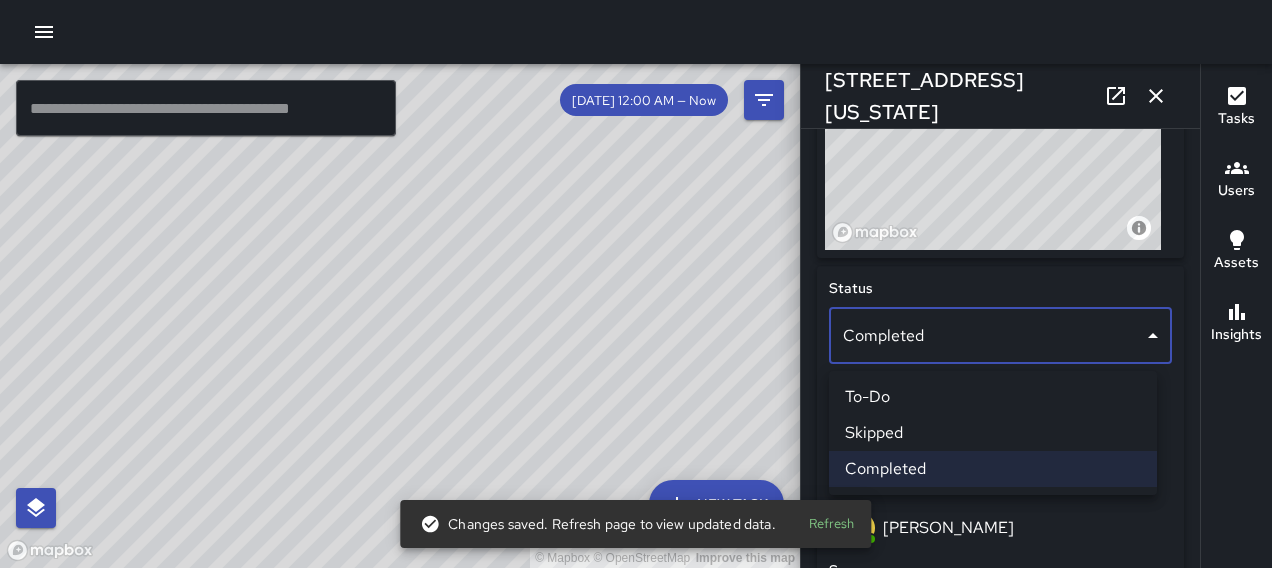 click on "Skipped" at bounding box center [993, 433] 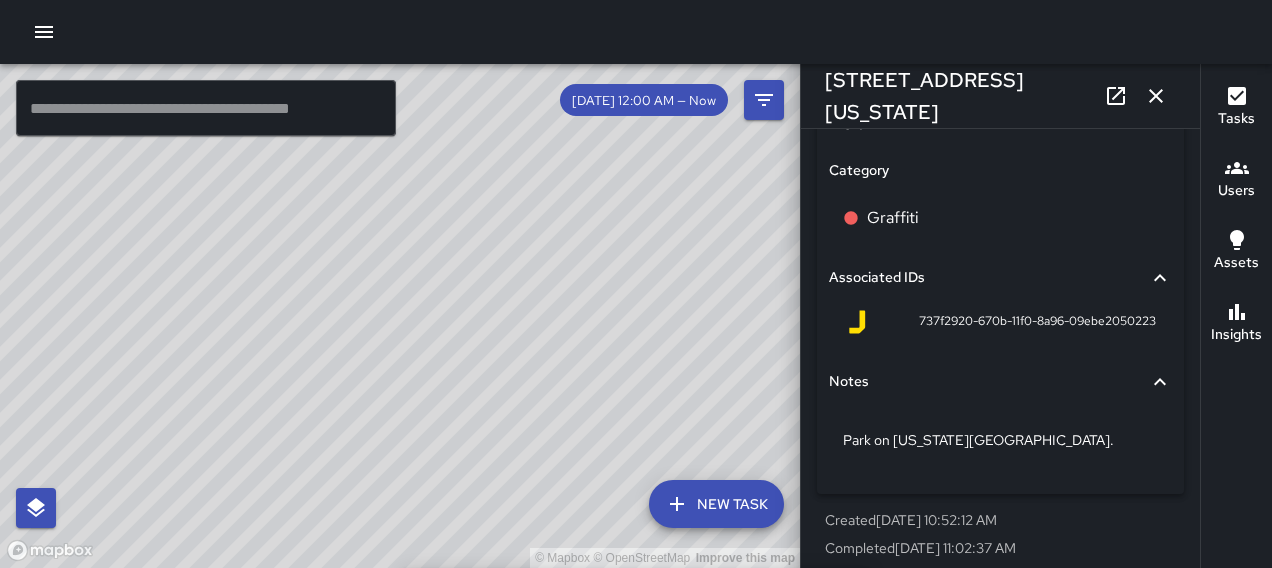 scroll, scrollTop: 1315, scrollLeft: 0, axis: vertical 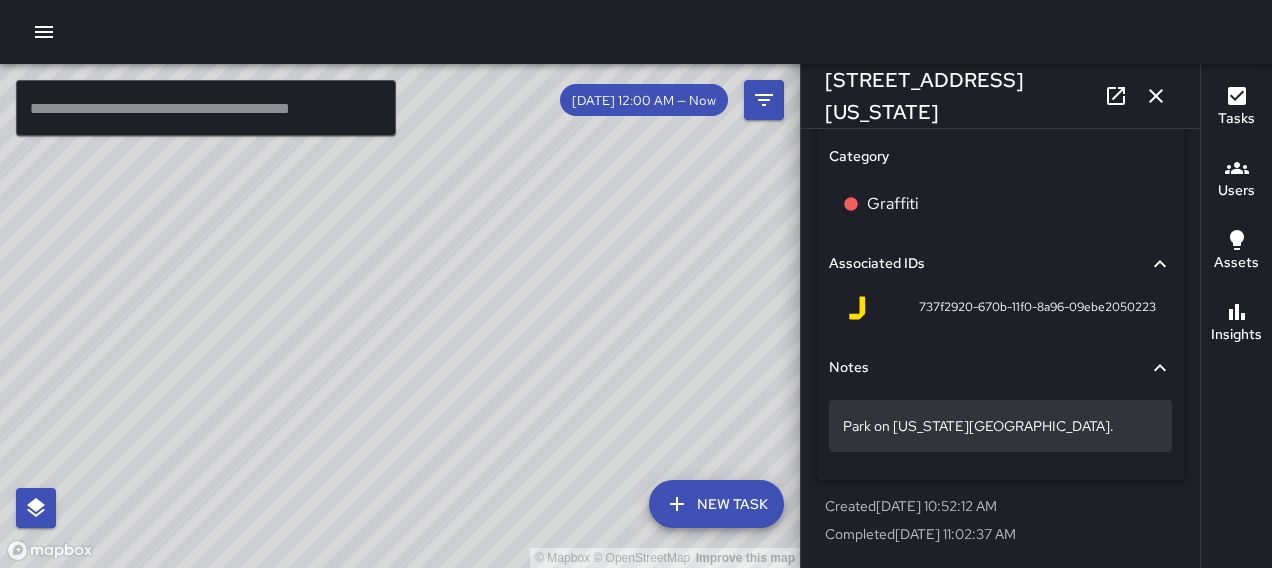 click on "Park on [US_STATE][GEOGRAPHIC_DATA]." at bounding box center [1000, 426] 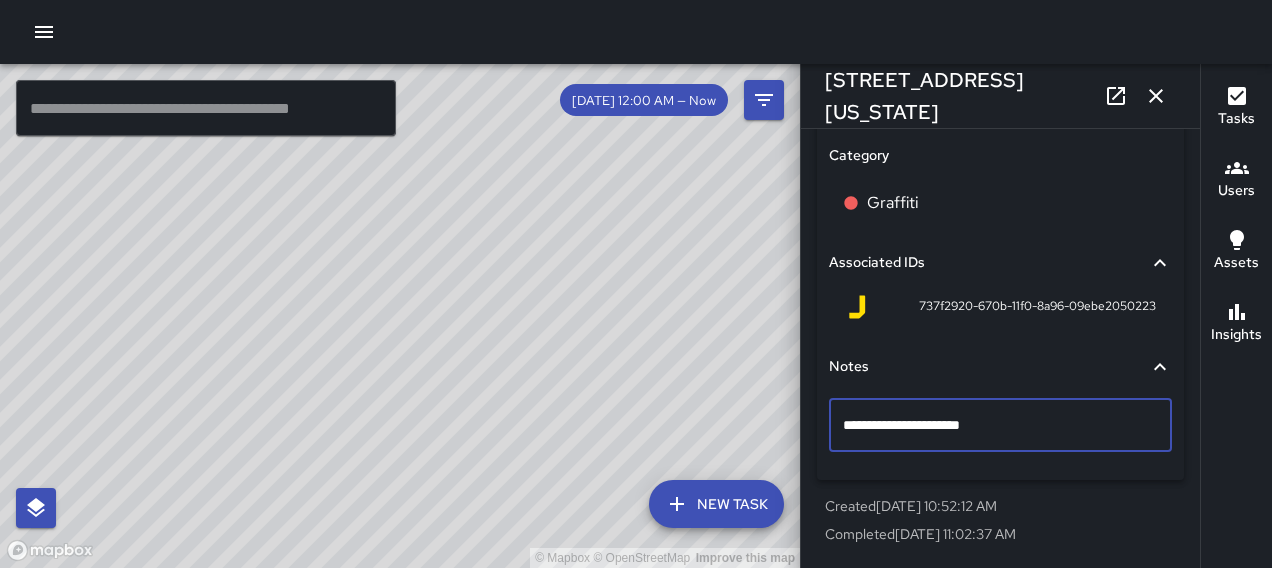 scroll, scrollTop: 1296, scrollLeft: 0, axis: vertical 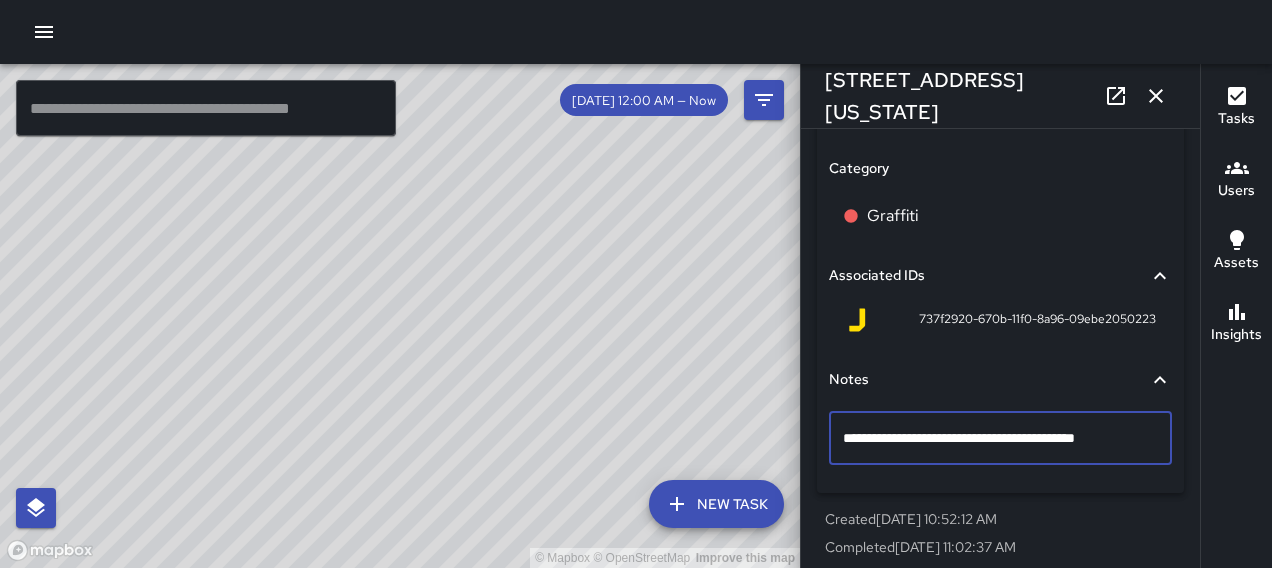 type on "**********" 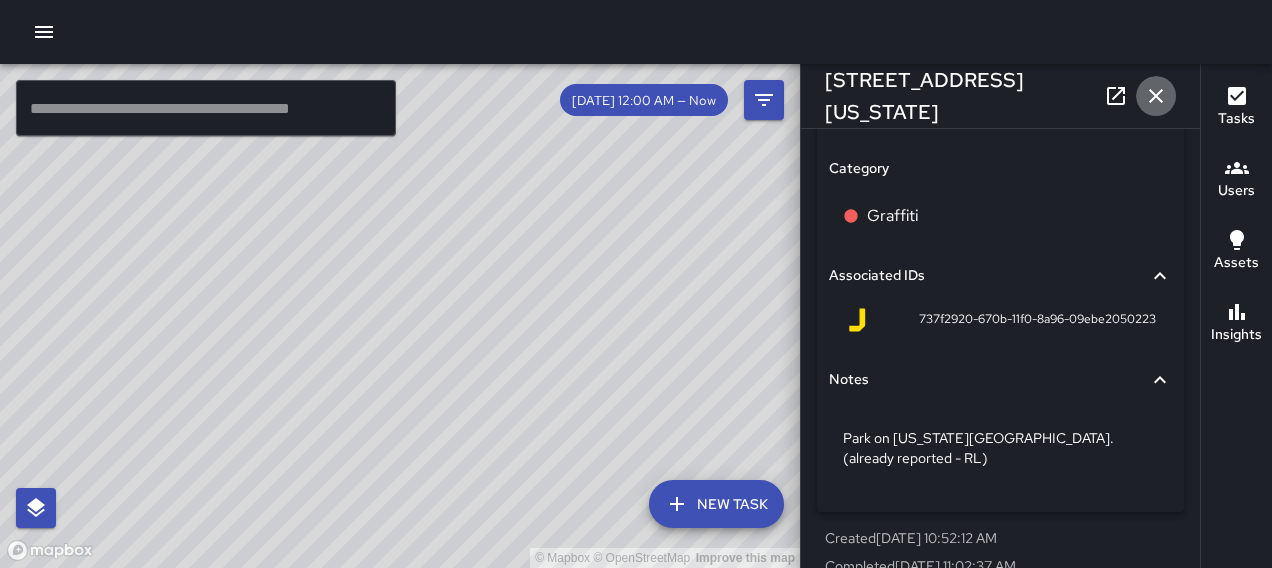 click 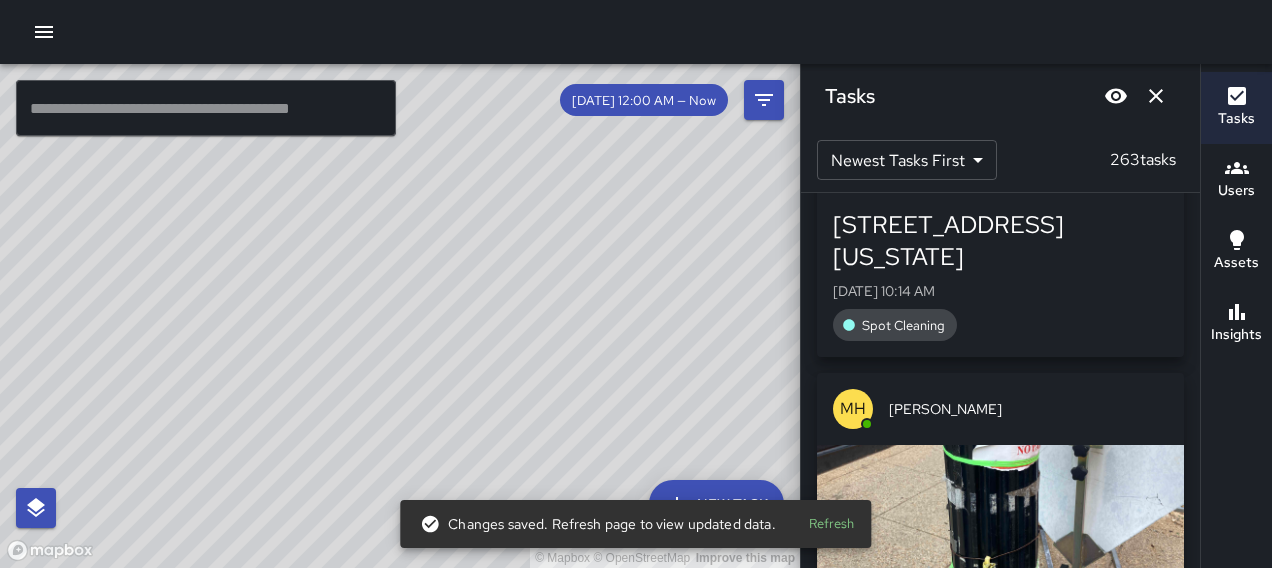 scroll, scrollTop: 3600, scrollLeft: 0, axis: vertical 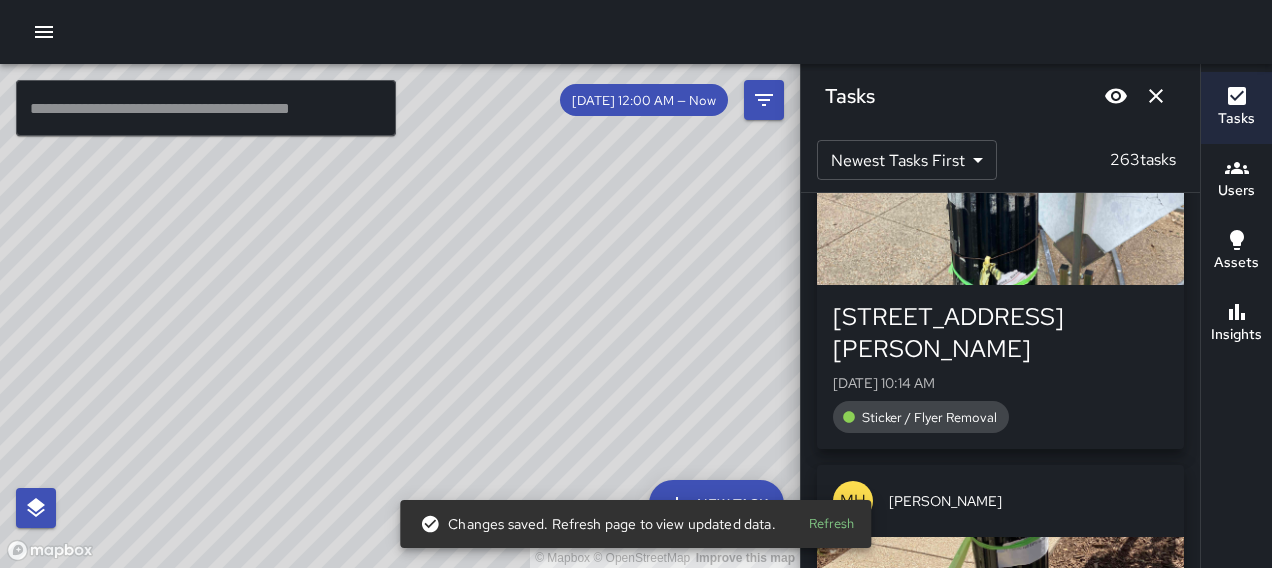 click 